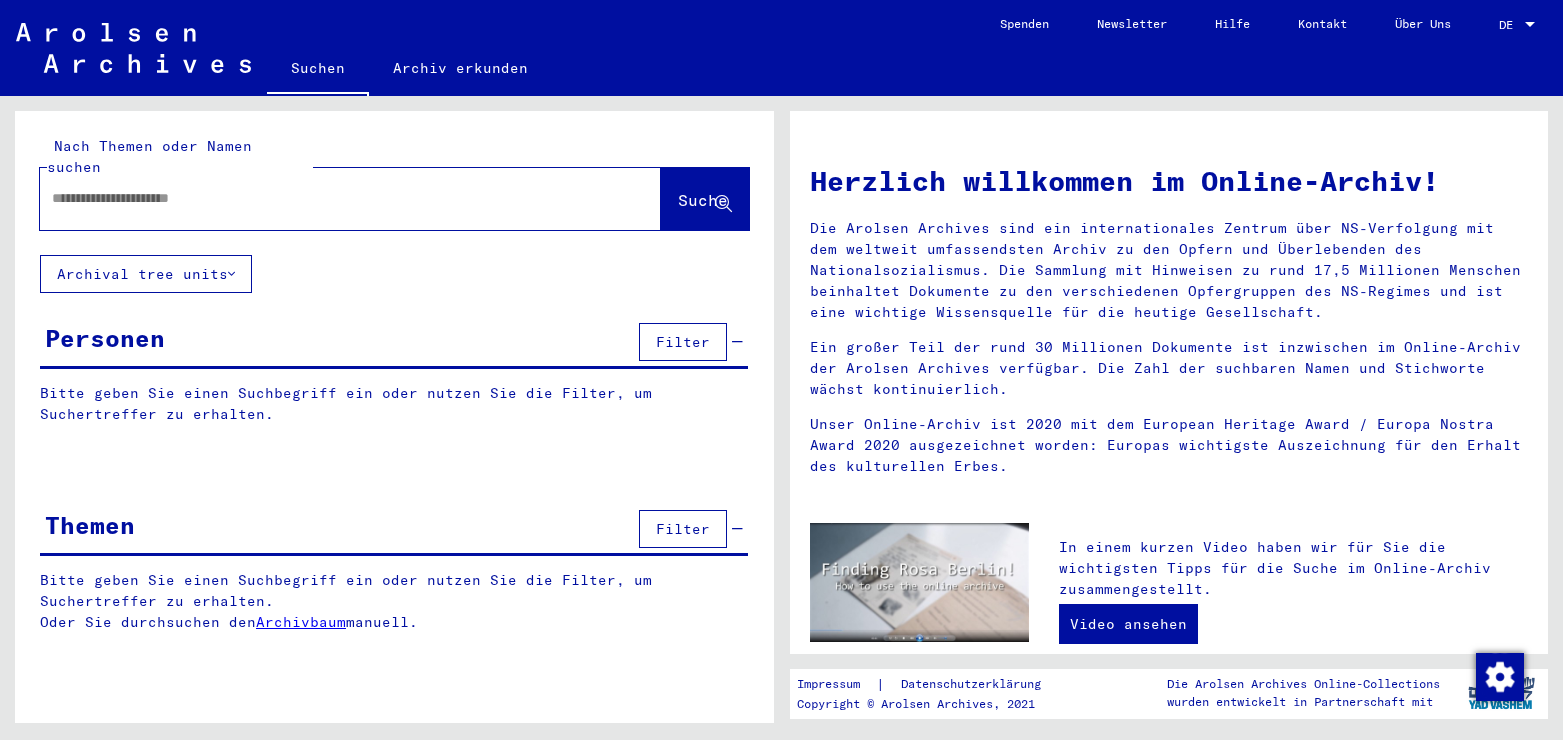 scroll, scrollTop: 0, scrollLeft: 0, axis: both 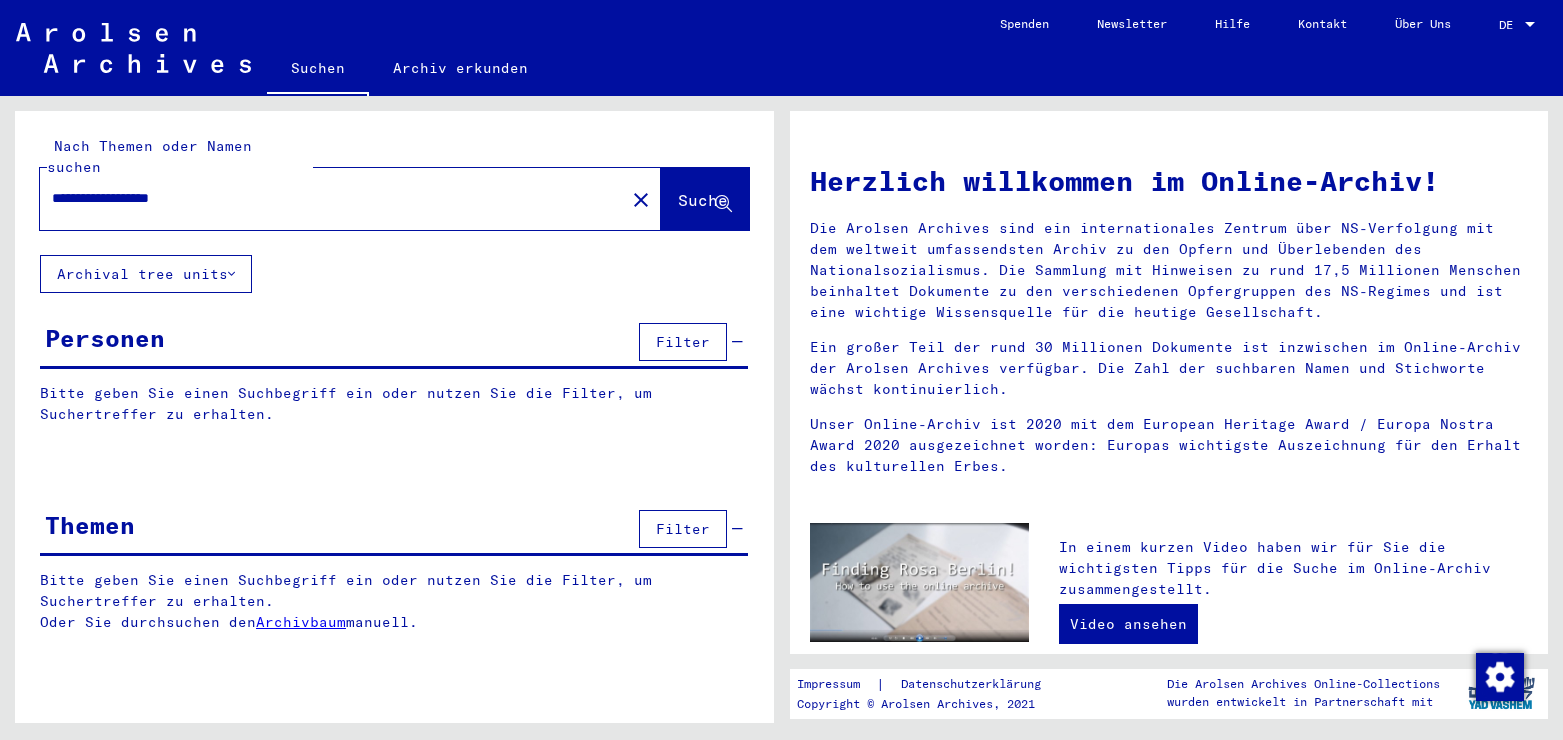 type on "**********" 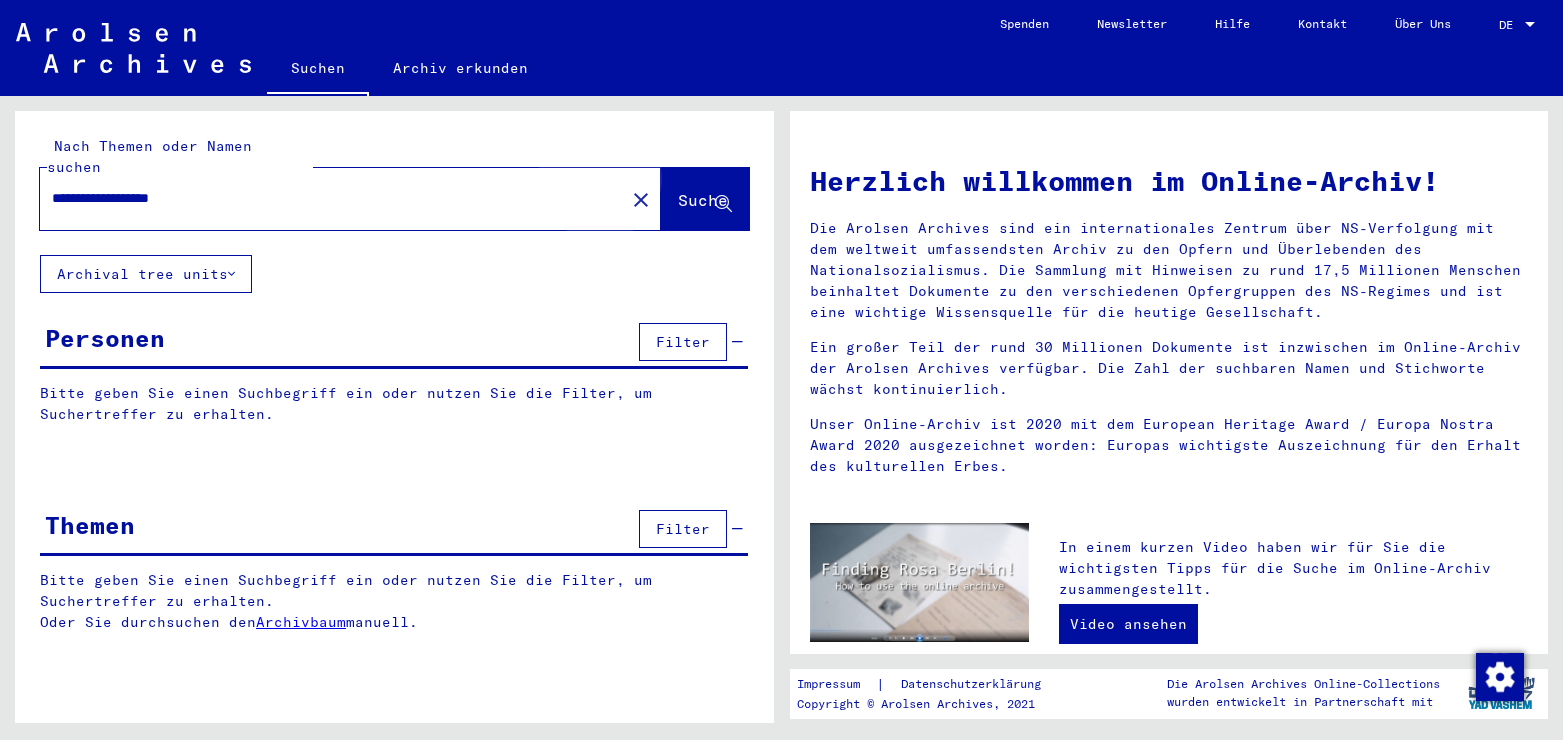 click on "Suche" 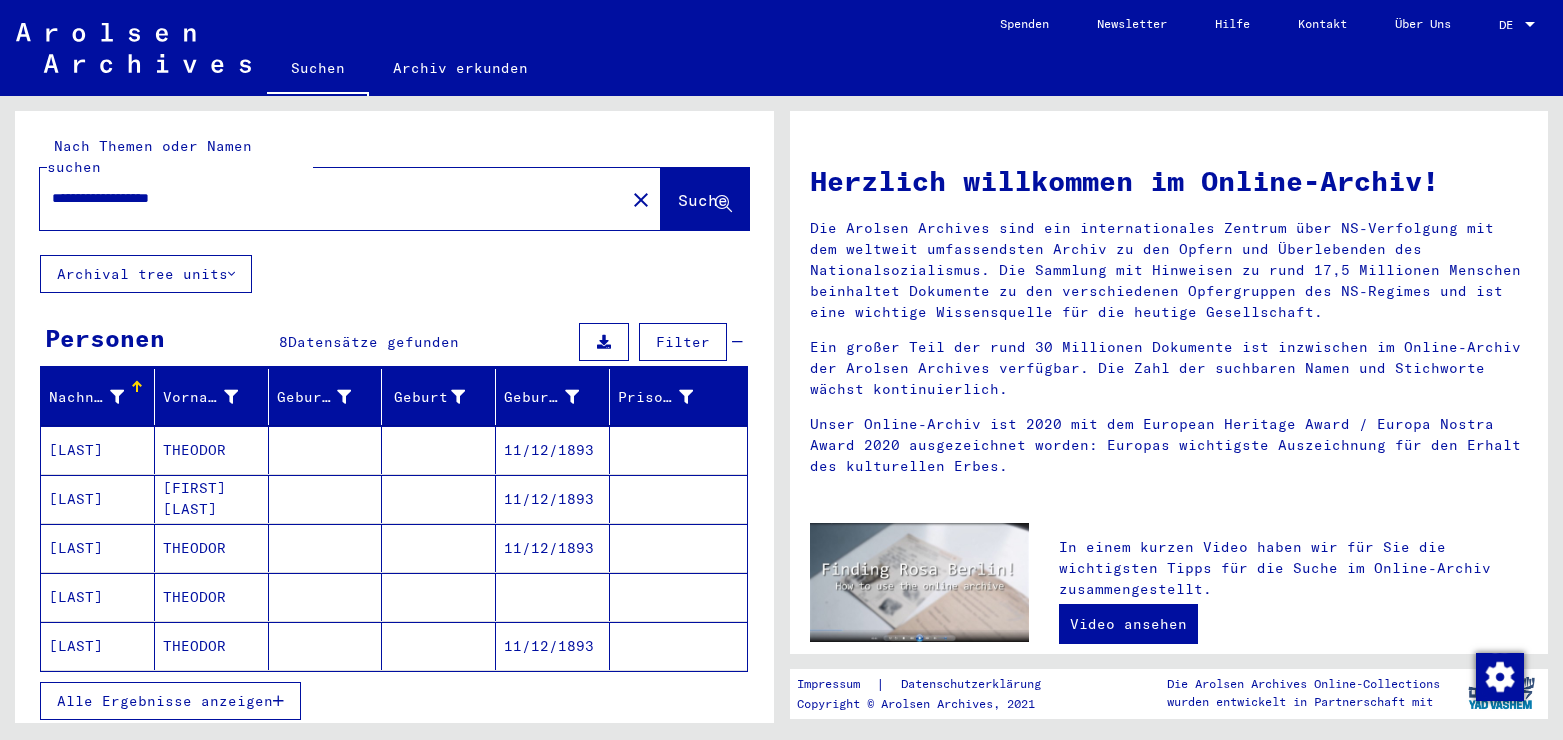 click on "11/12/1893" at bounding box center [553, 499] 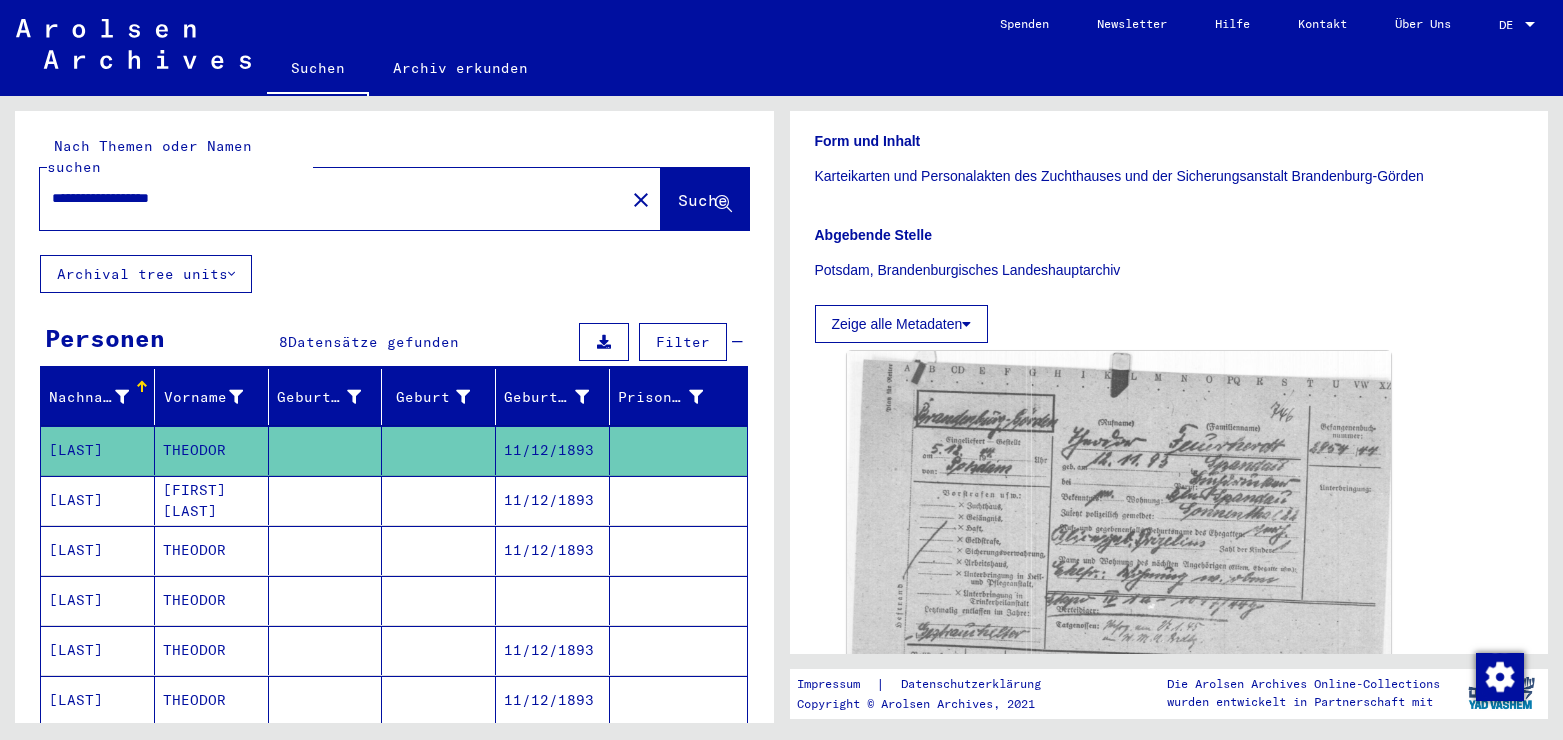 scroll, scrollTop: 432, scrollLeft: 0, axis: vertical 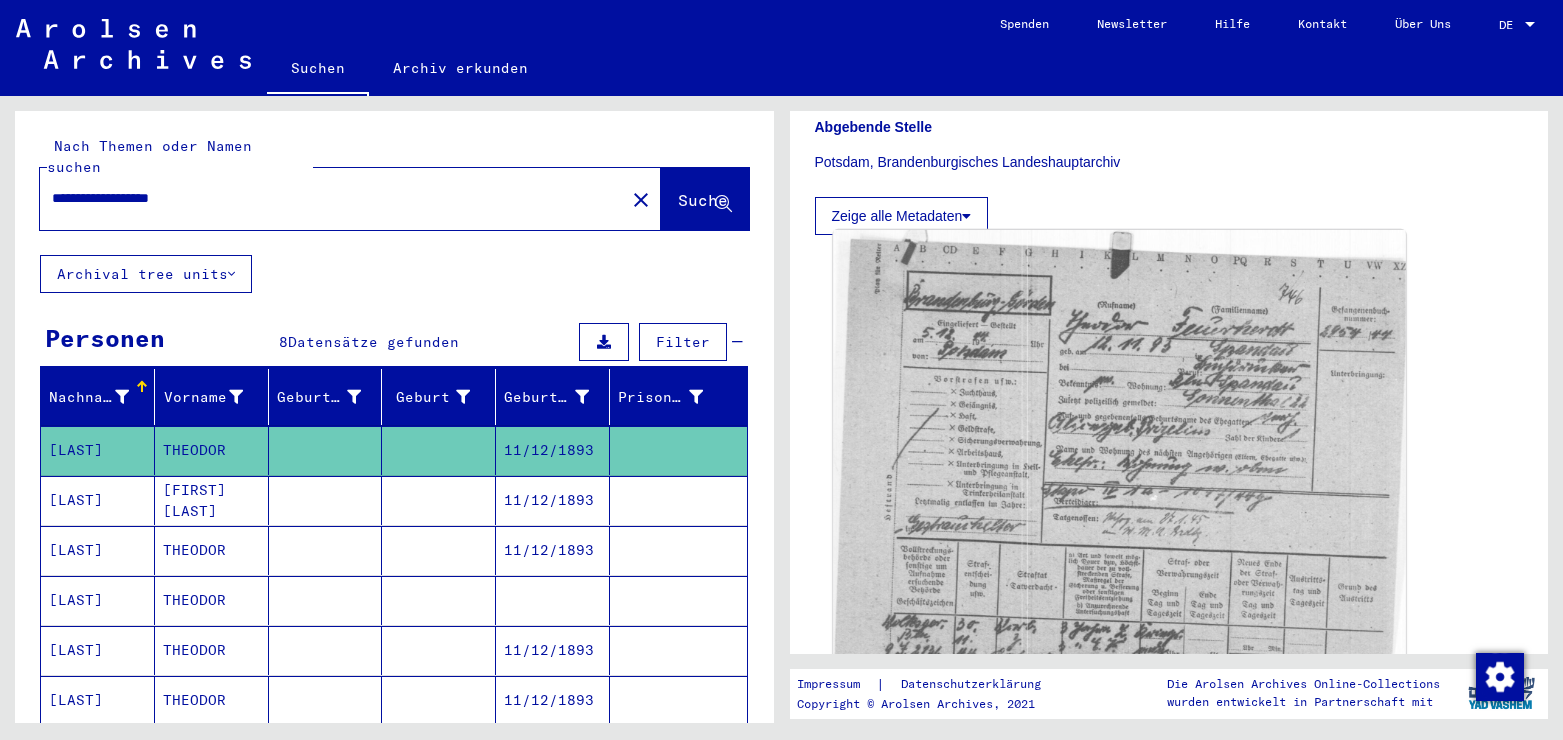 click 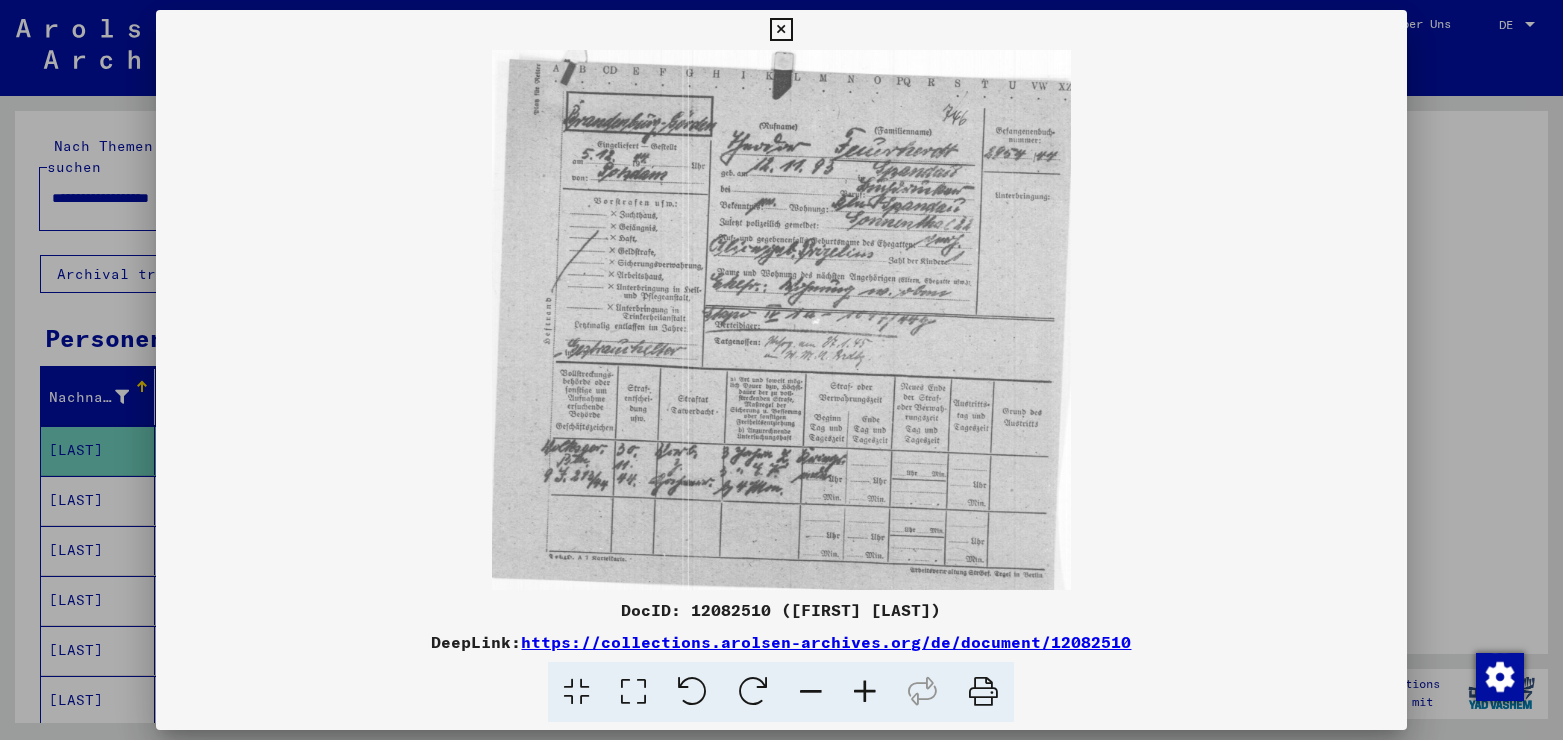 click at bounding box center (633, 692) 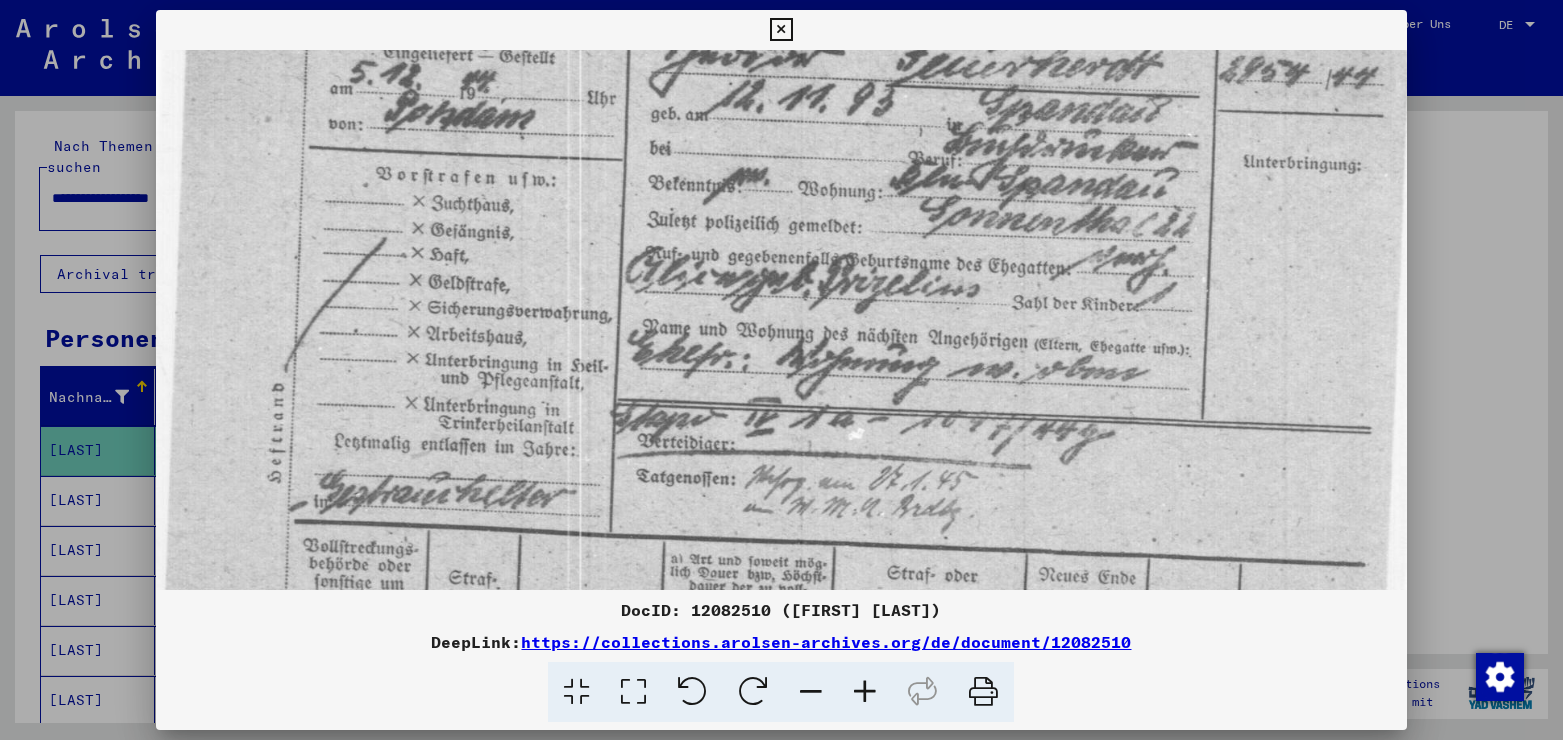 scroll, scrollTop: 203, scrollLeft: 0, axis: vertical 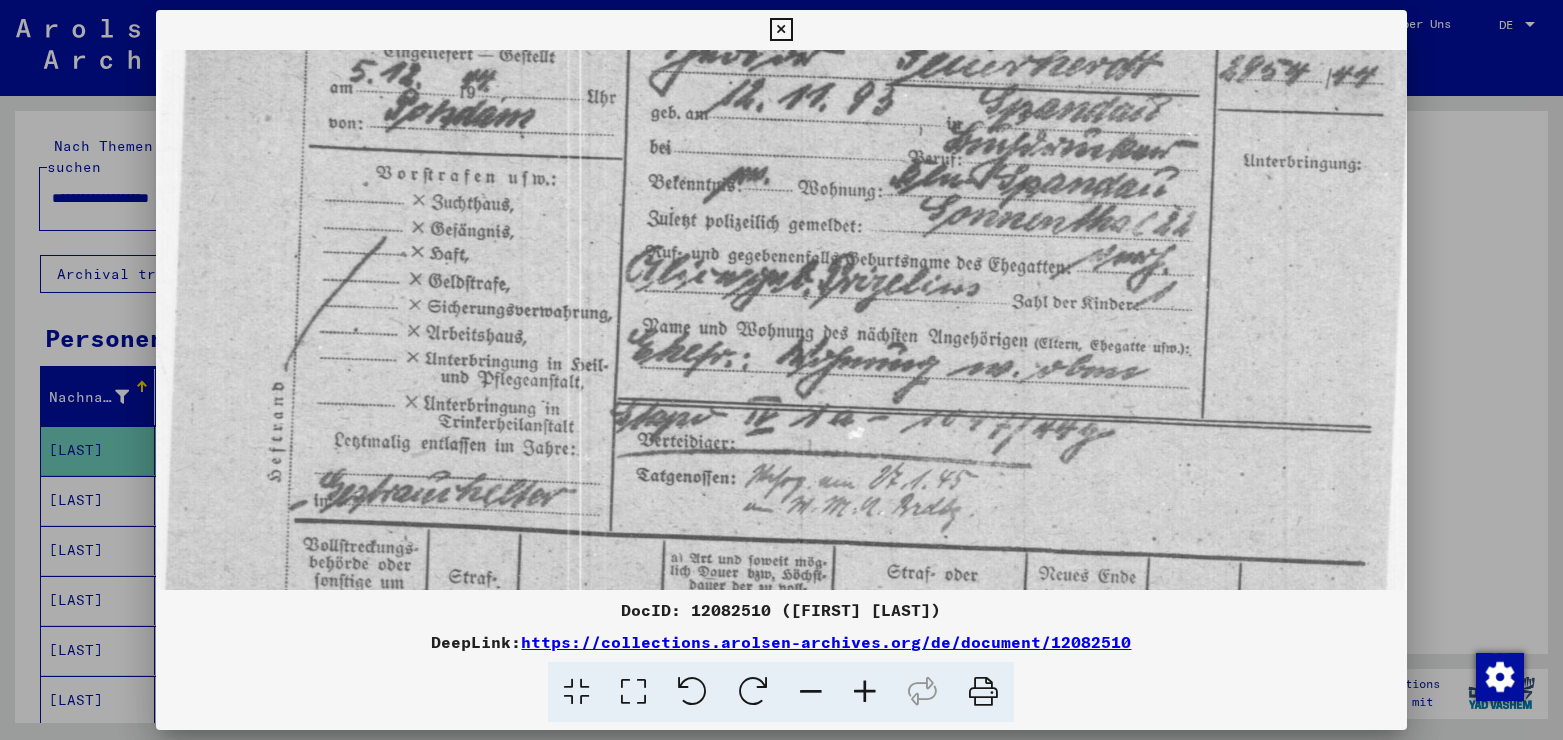 drag, startPoint x: 1012, startPoint y: 503, endPoint x: 1011, endPoint y: 300, distance: 203.00246 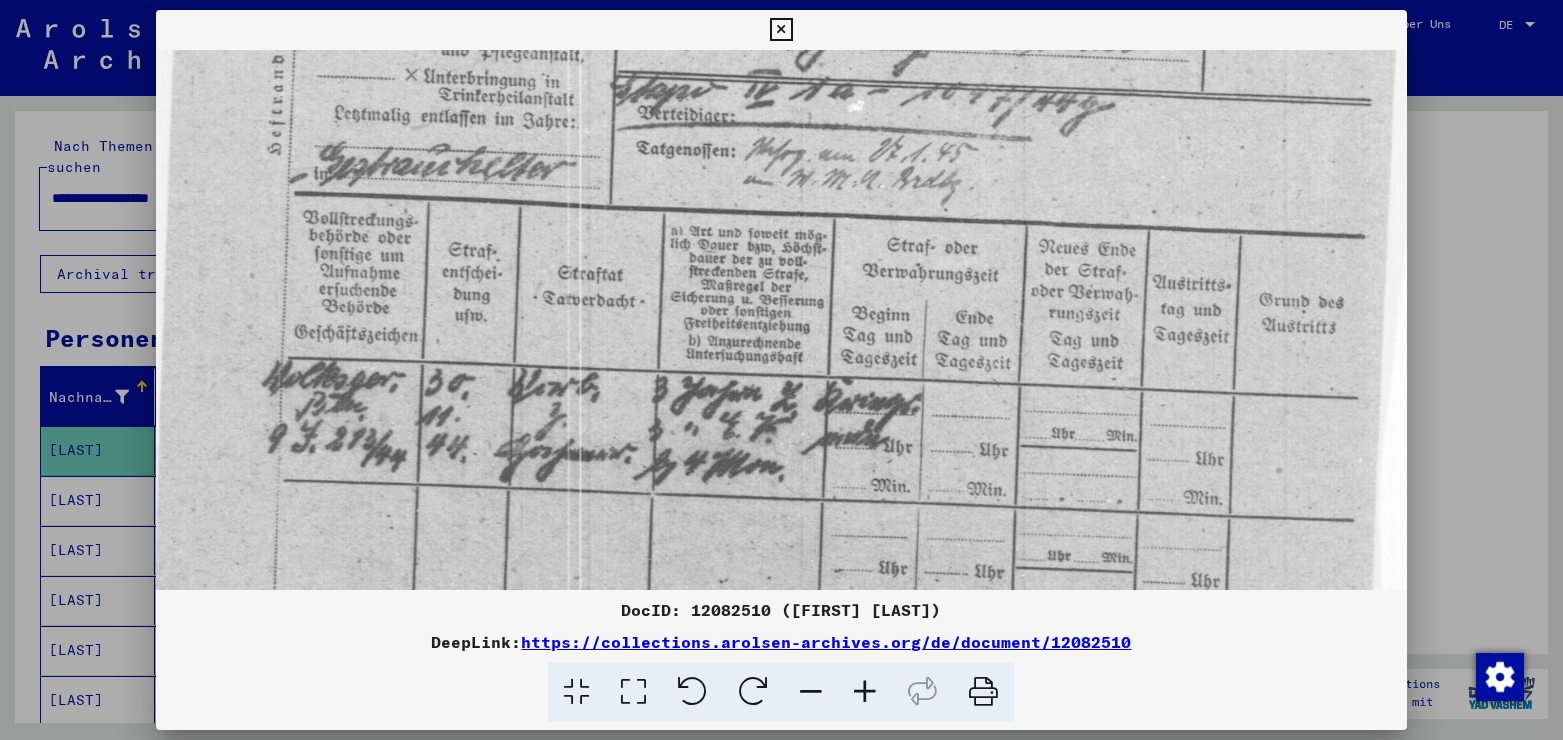 scroll, scrollTop: 535, scrollLeft: 0, axis: vertical 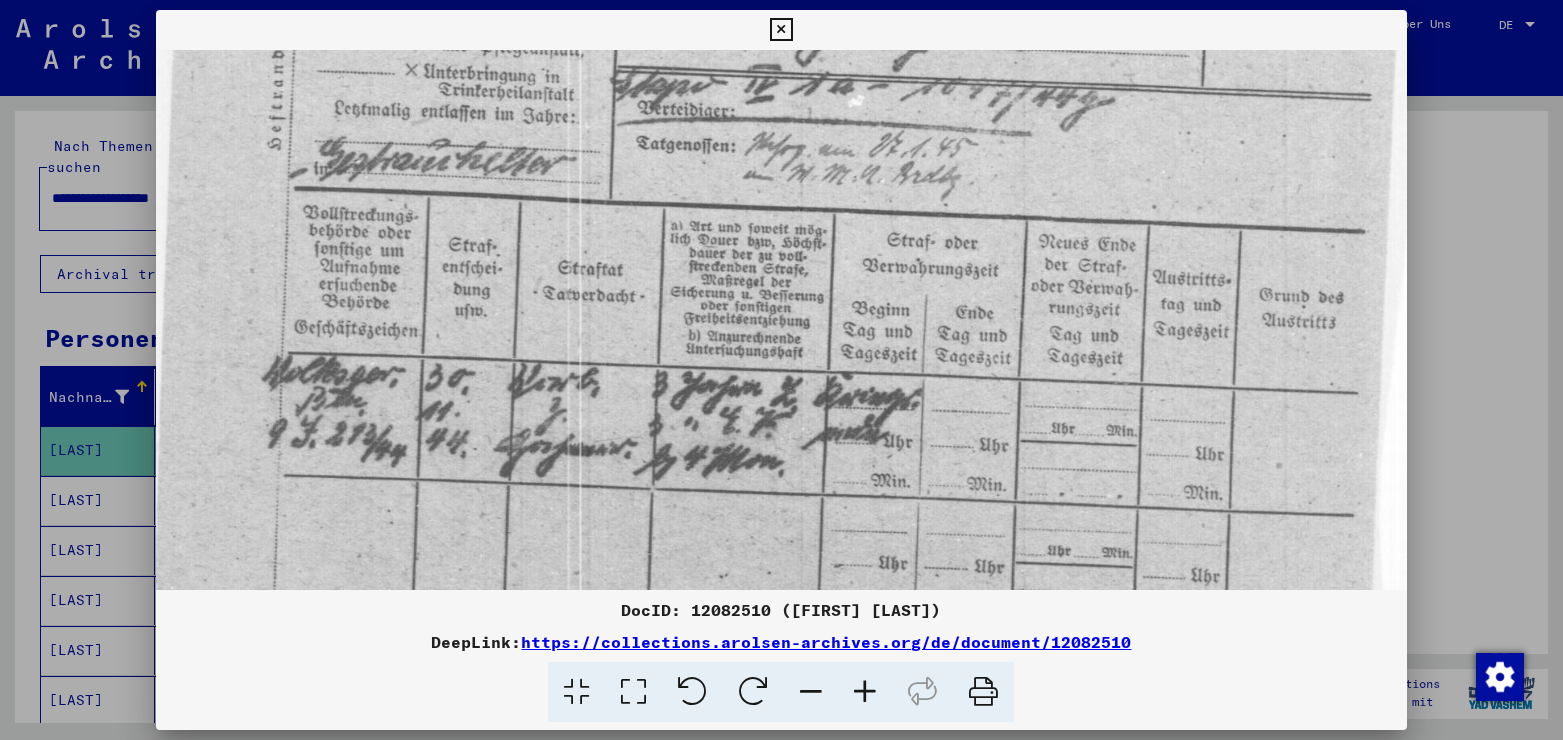 drag, startPoint x: 1117, startPoint y: 529, endPoint x: 1111, endPoint y: 197, distance: 332.0542 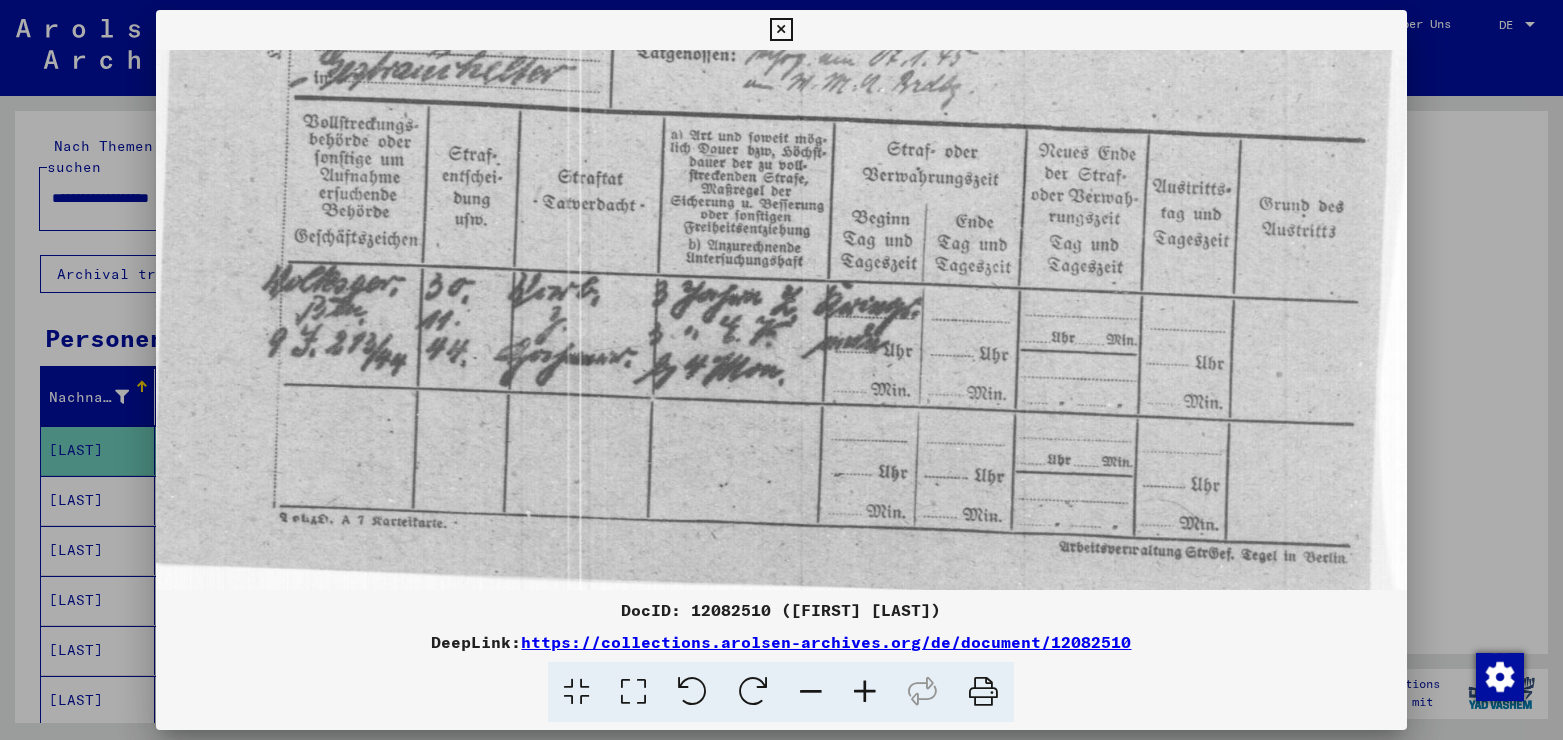 drag, startPoint x: 978, startPoint y: 456, endPoint x: 860, endPoint y: 220, distance: 263.85602 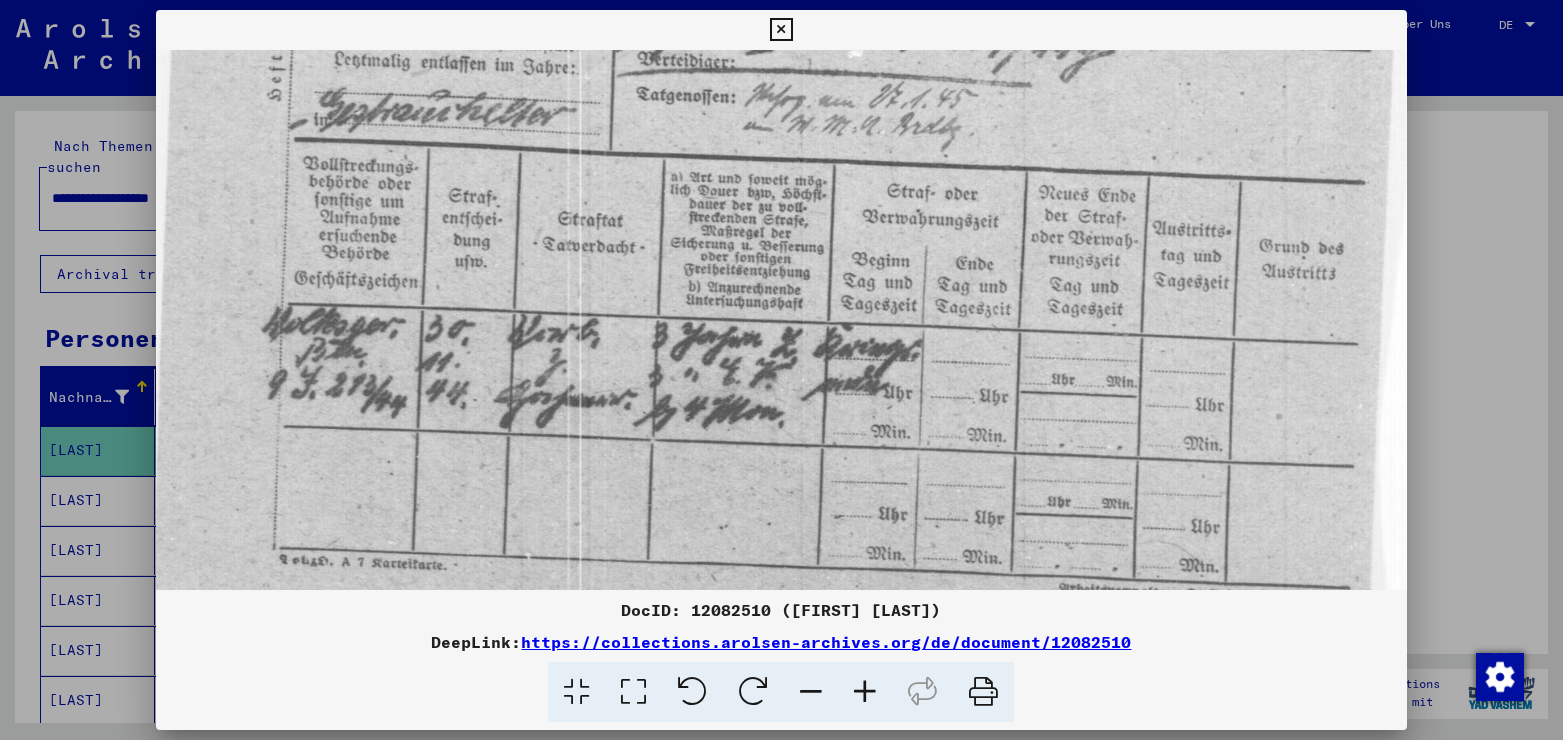 scroll, scrollTop: 577, scrollLeft: 0, axis: vertical 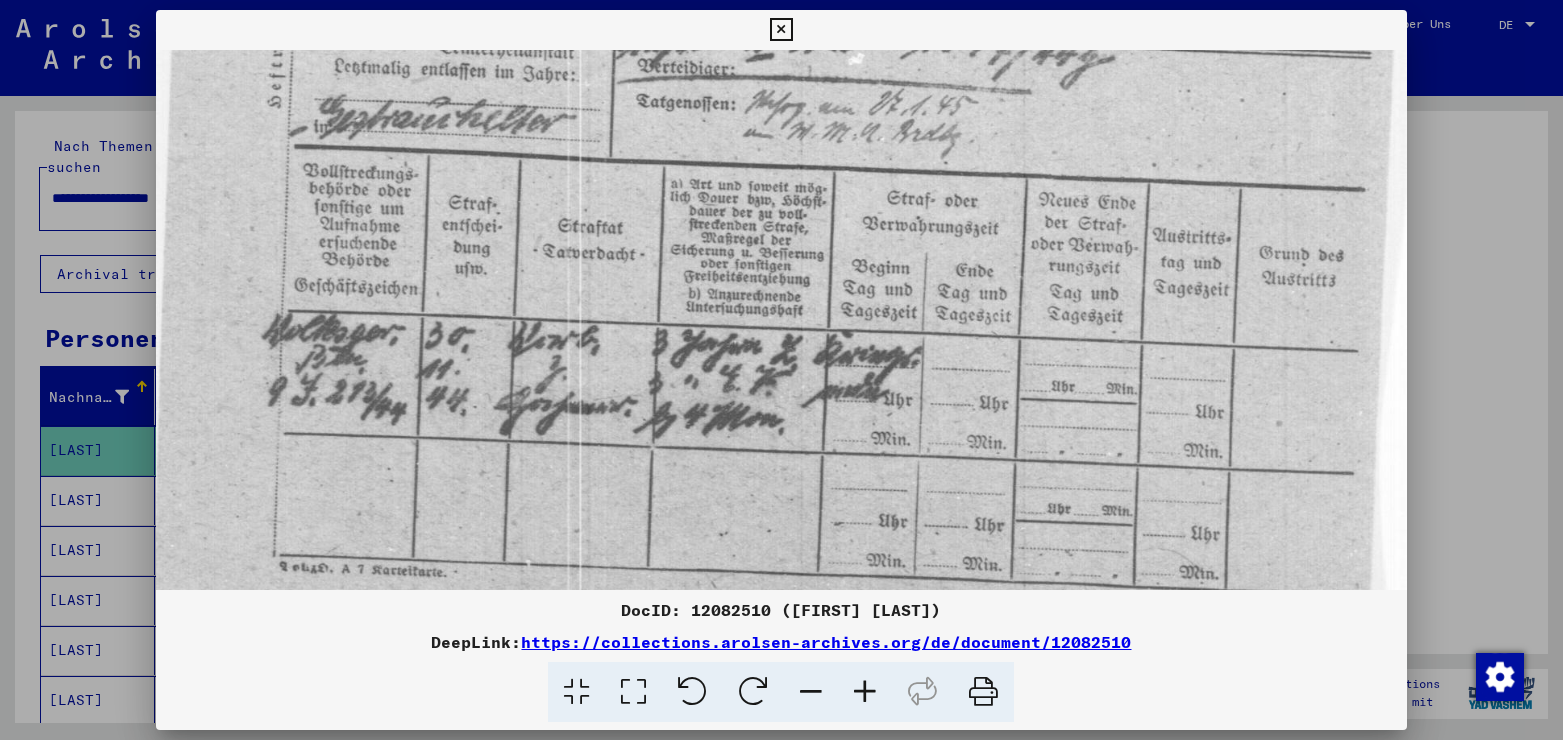 drag, startPoint x: 861, startPoint y: 432, endPoint x: 574, endPoint y: 466, distance: 289.00693 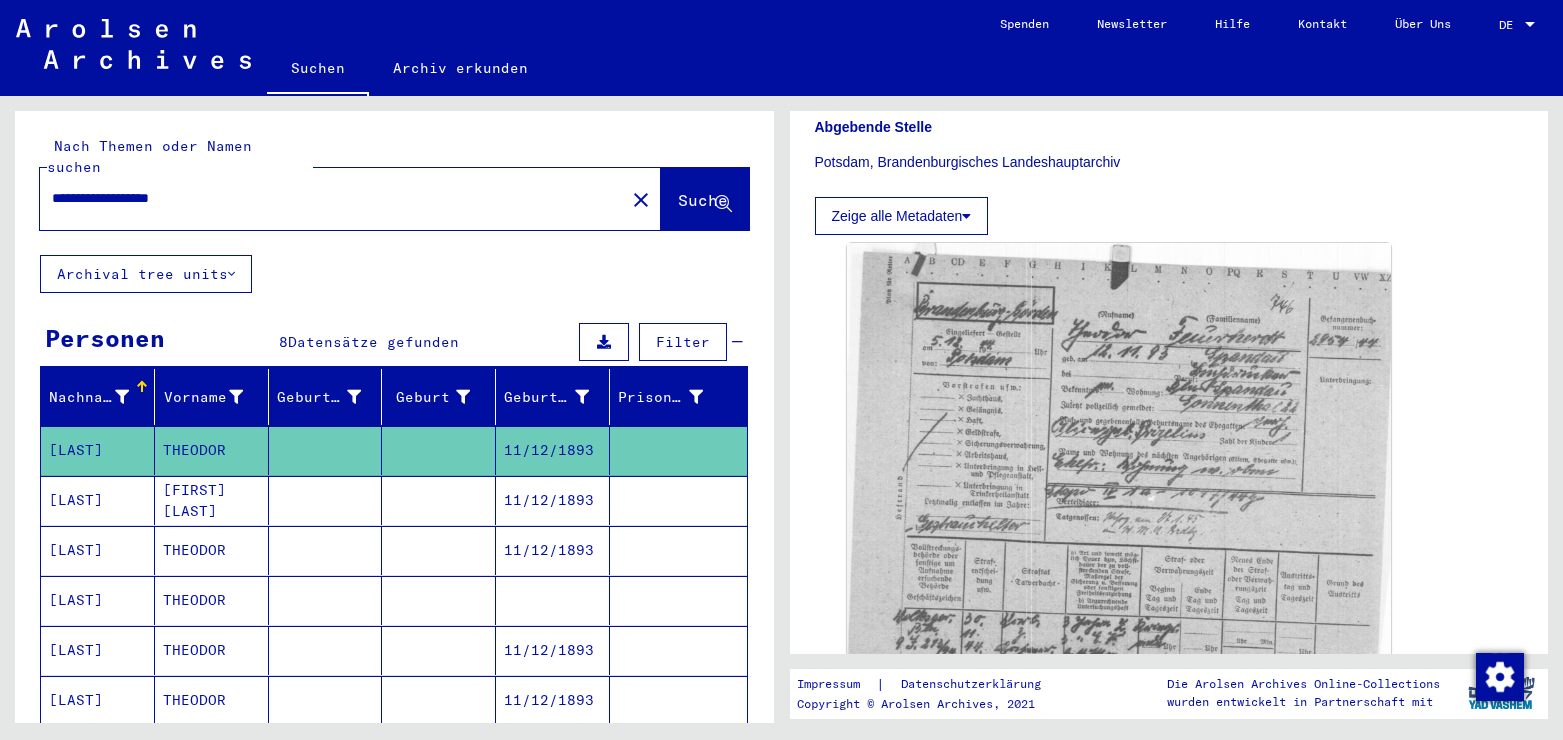 click on "11/12/1893" at bounding box center [553, 550] 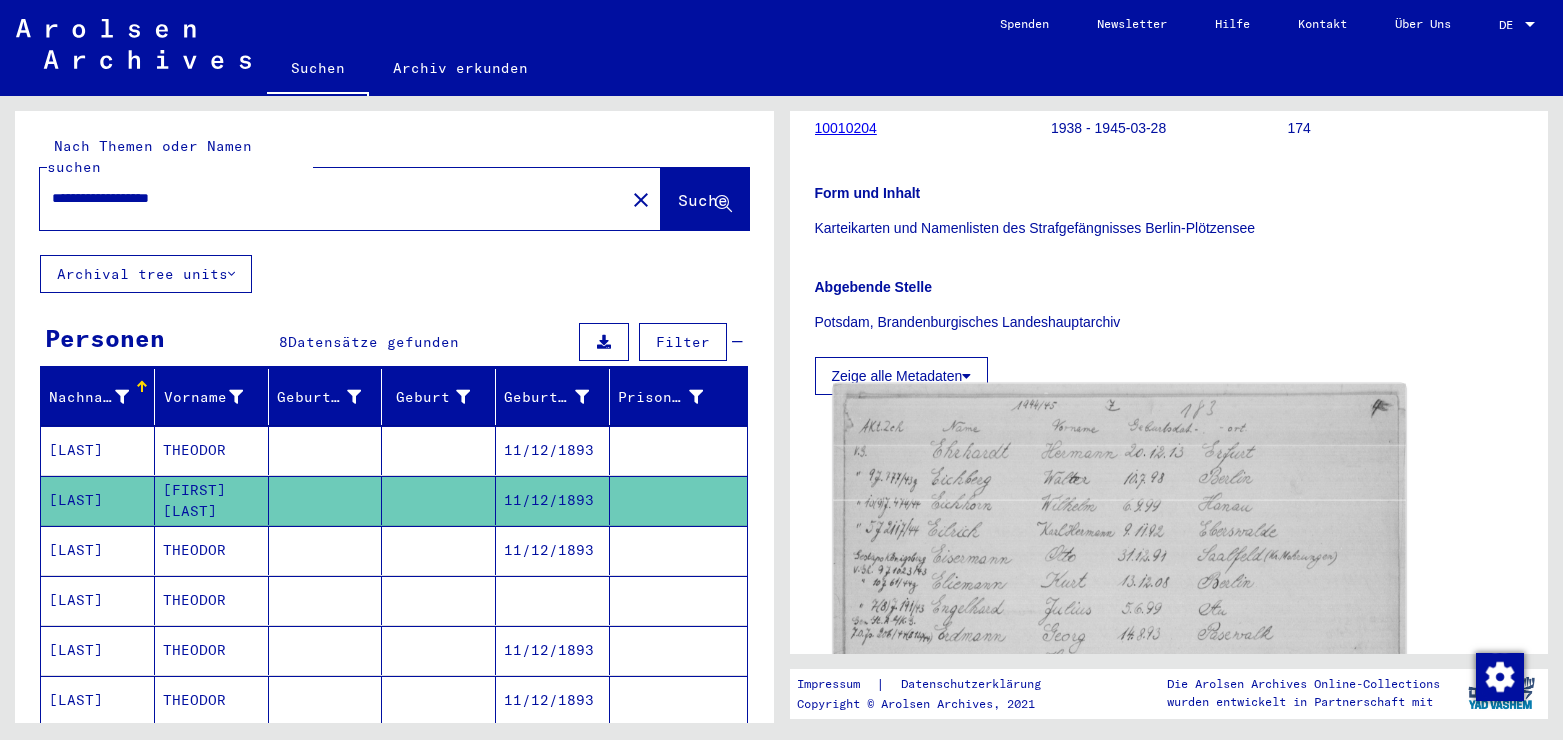scroll, scrollTop: 432, scrollLeft: 0, axis: vertical 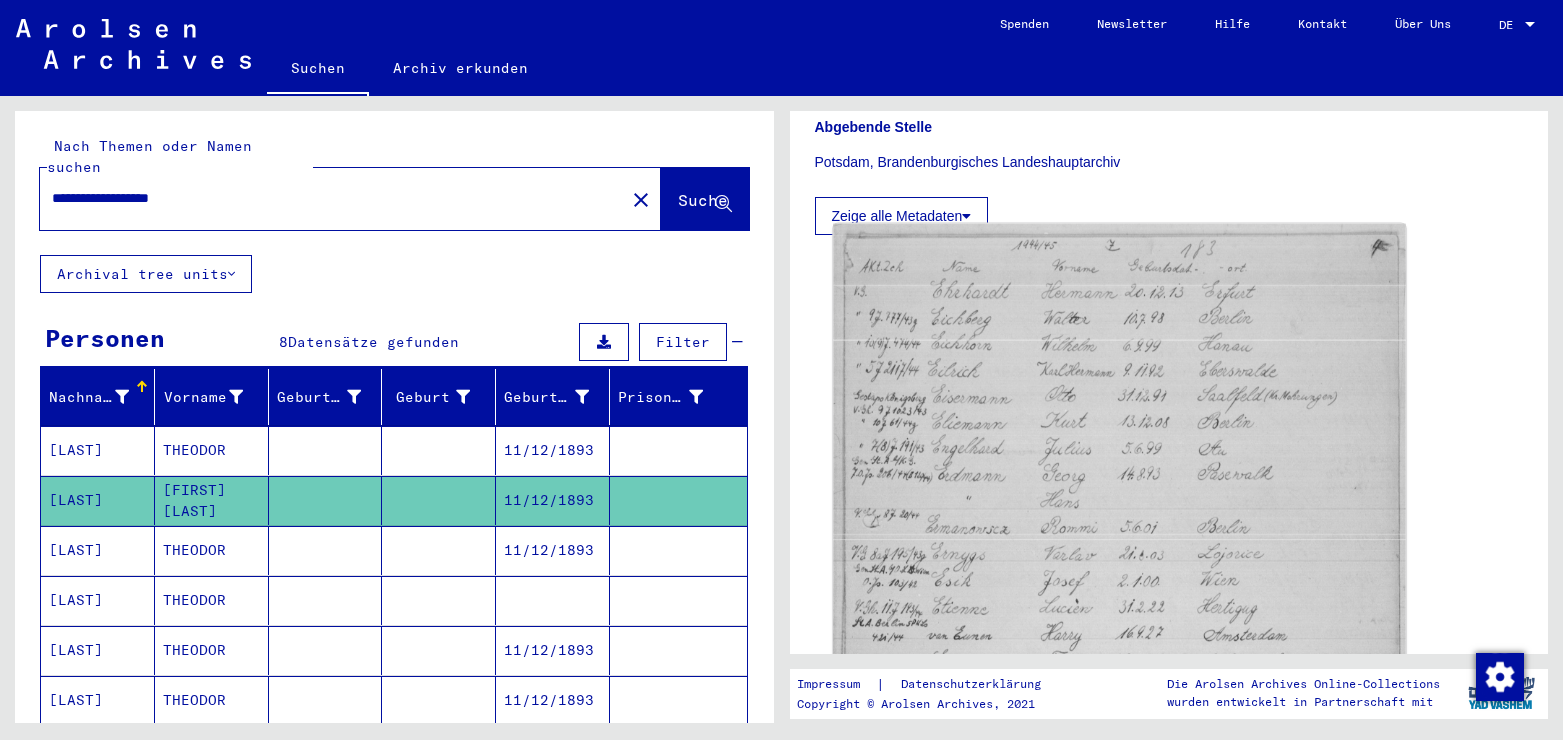 click 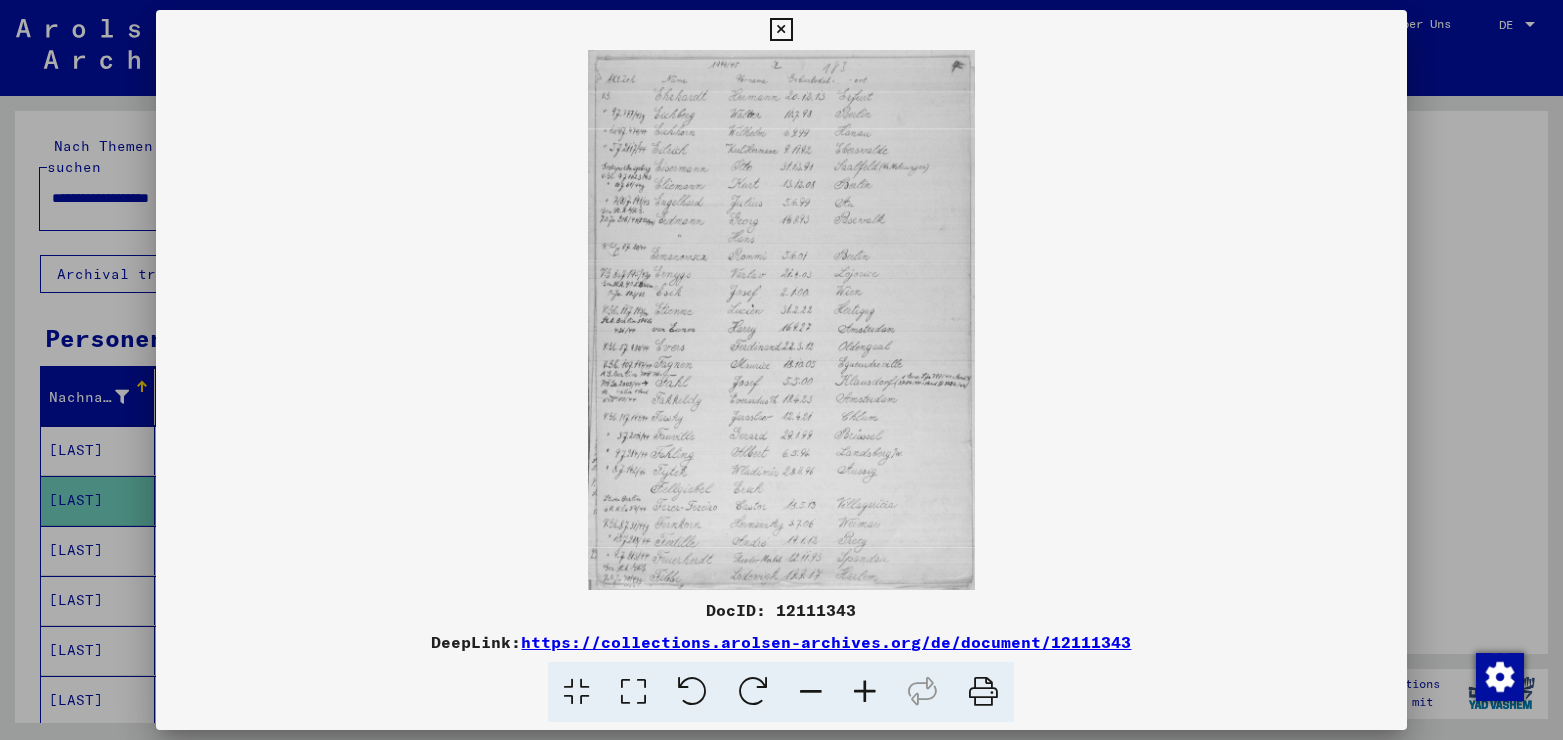 click at bounding box center [633, 692] 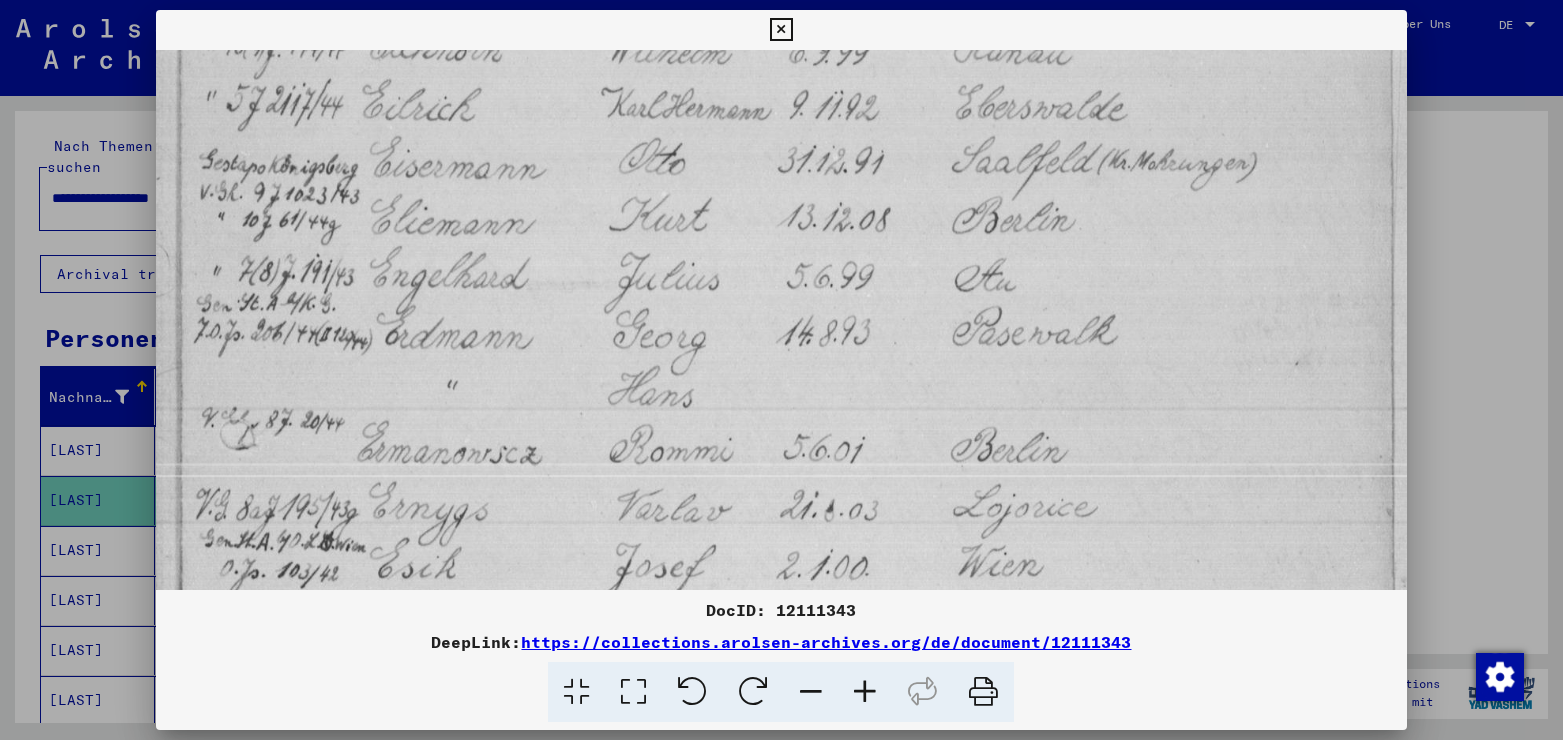 scroll, scrollTop: 353, scrollLeft: 0, axis: vertical 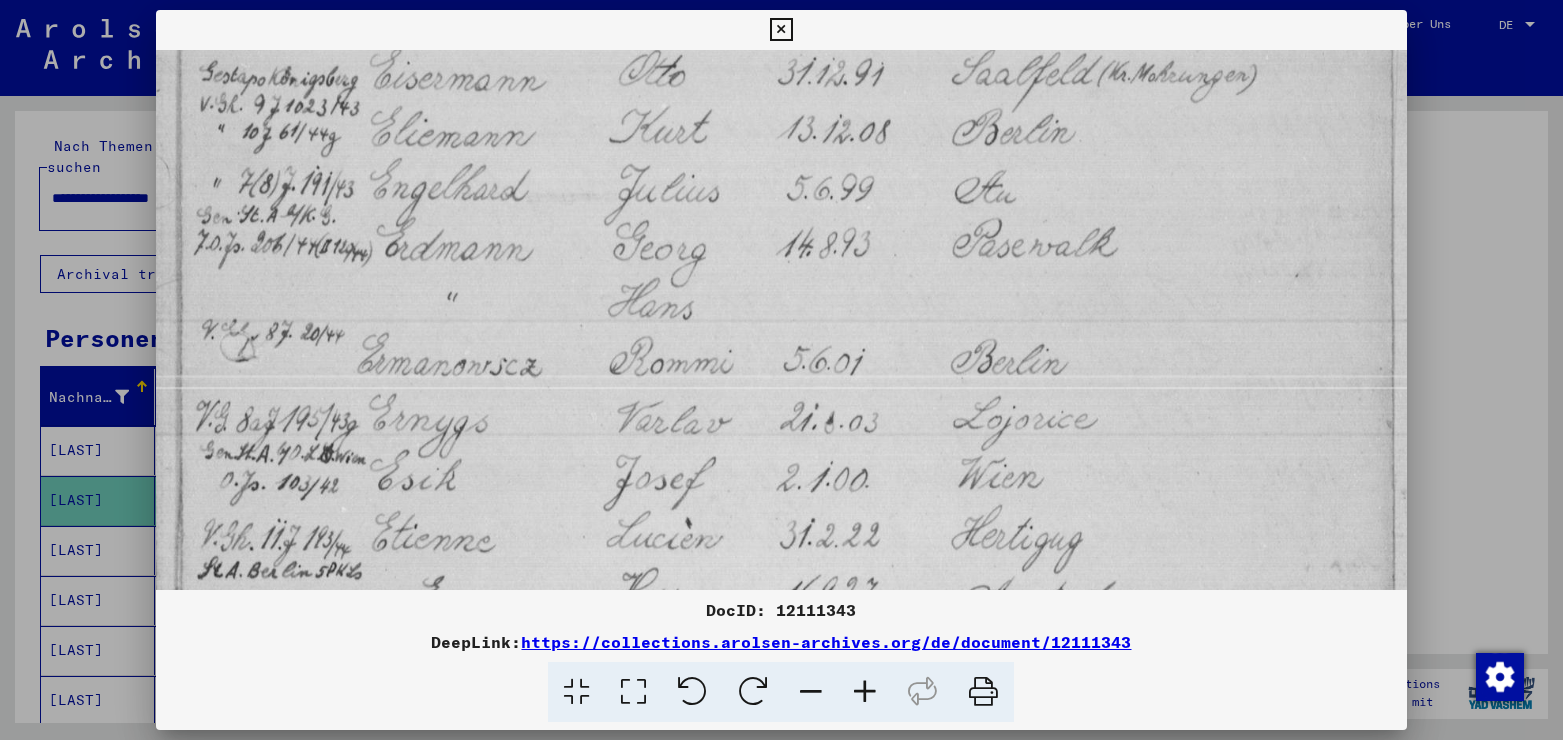 drag, startPoint x: 702, startPoint y: 530, endPoint x: 678, endPoint y: 177, distance: 353.8149 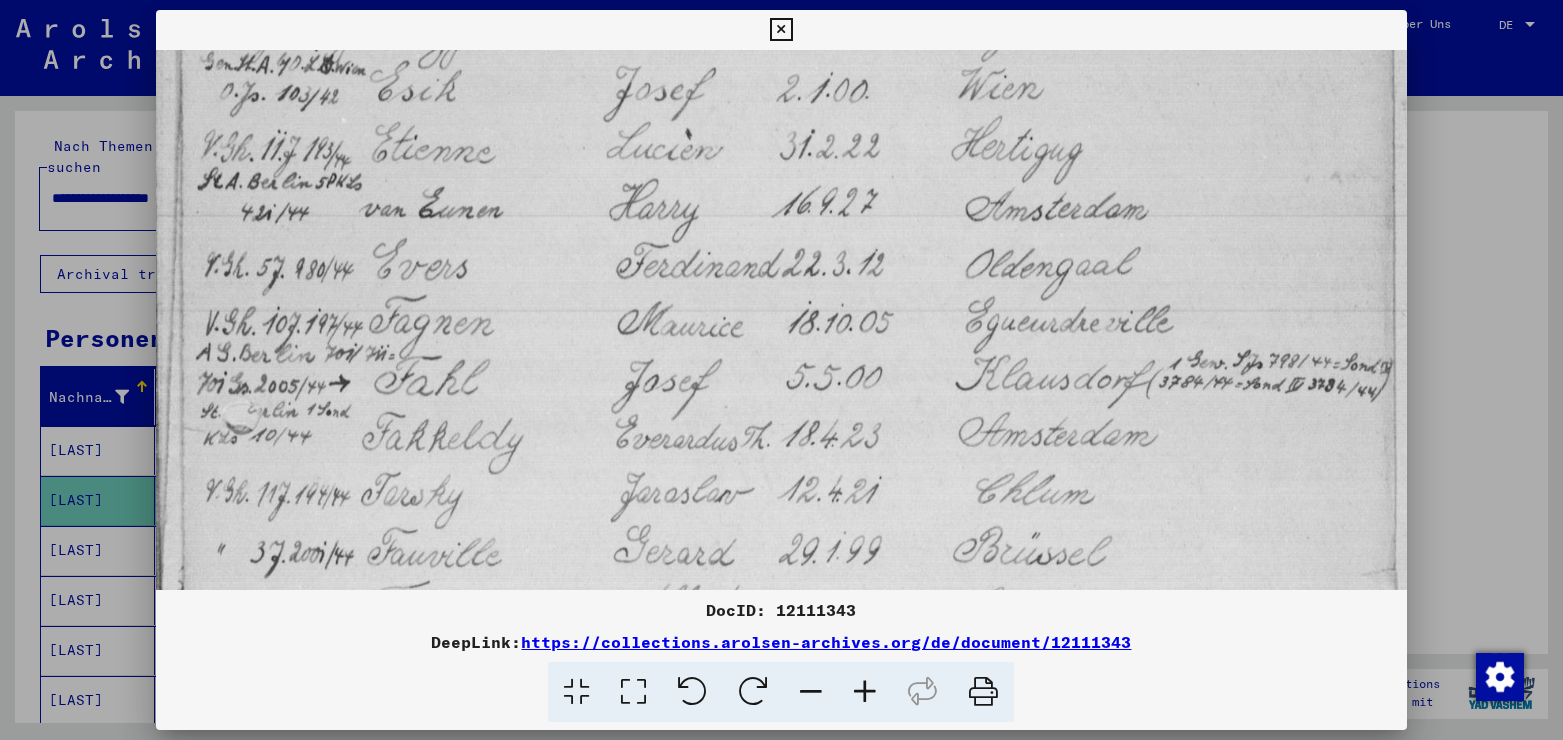 scroll, scrollTop: 744, scrollLeft: 0, axis: vertical 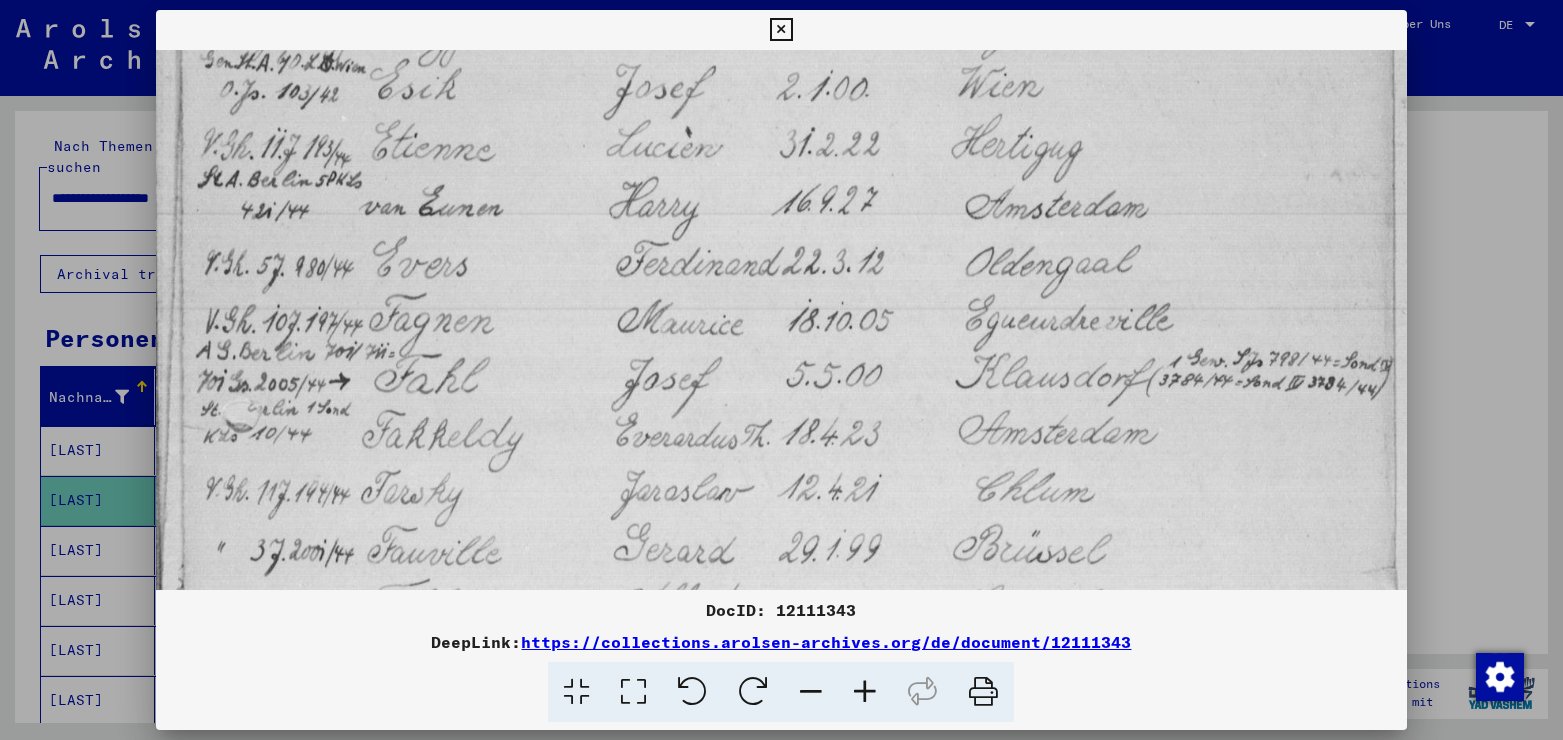 drag, startPoint x: 704, startPoint y: 562, endPoint x: 703, endPoint y: 171, distance: 391.00128 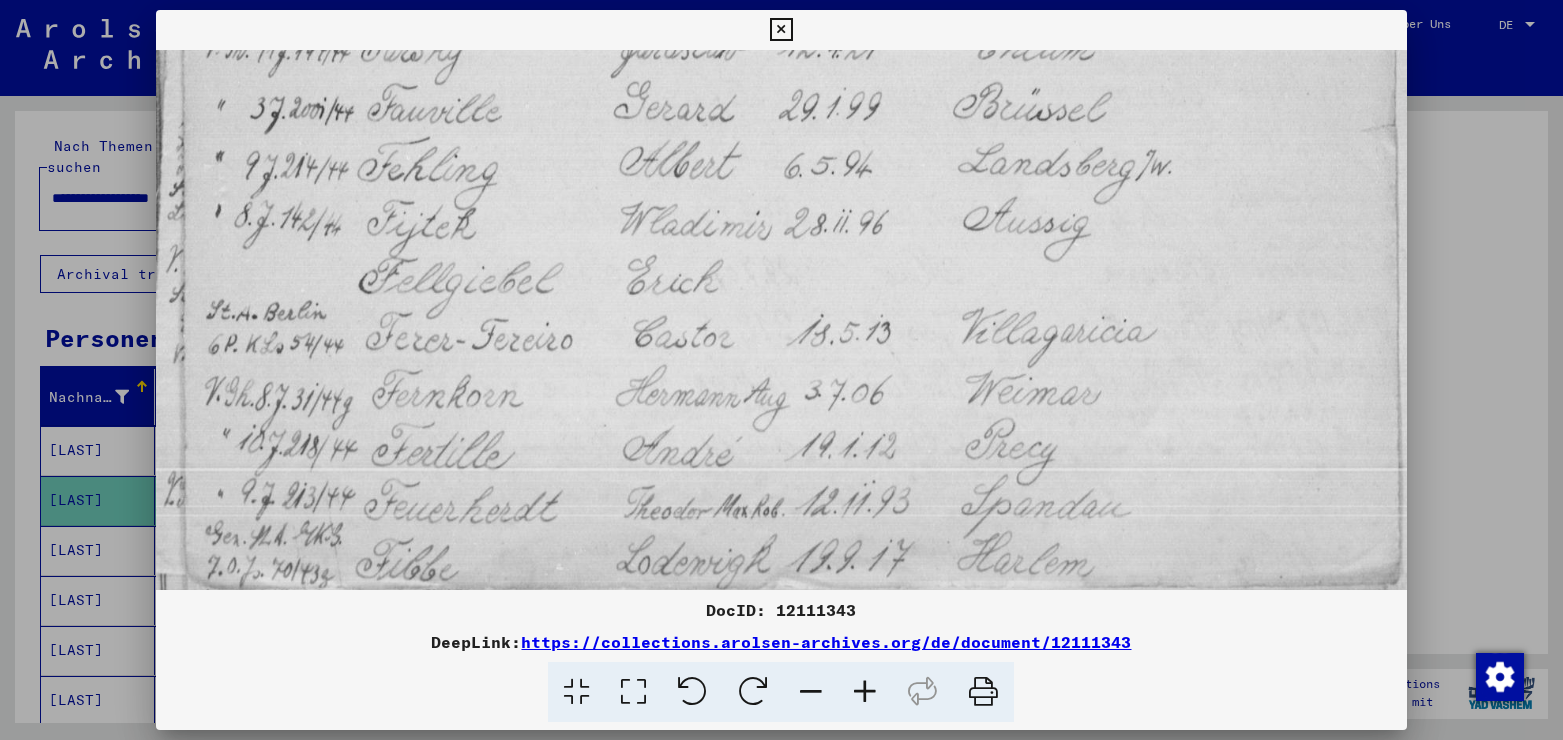 scroll, scrollTop: 1189, scrollLeft: 0, axis: vertical 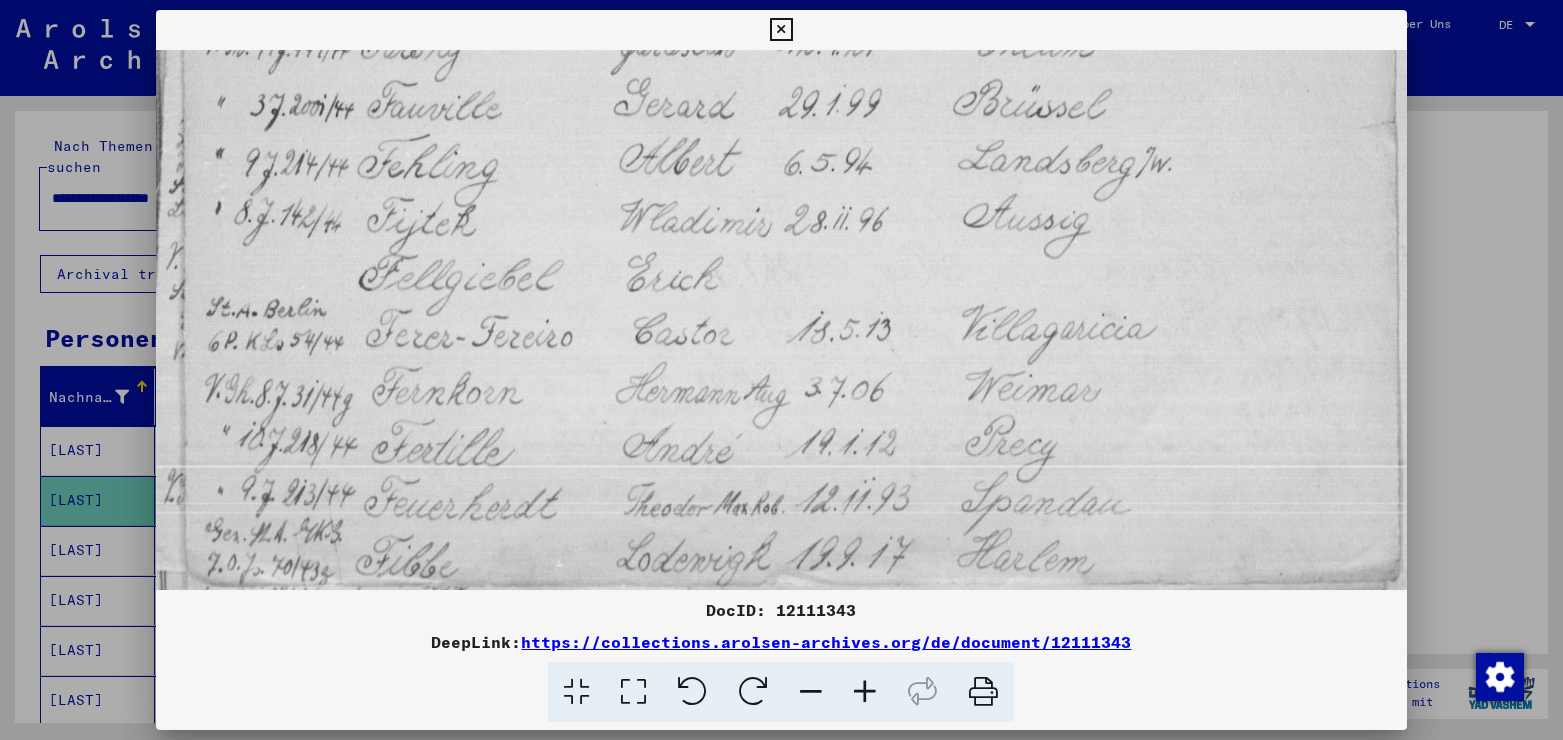 drag, startPoint x: 731, startPoint y: 550, endPoint x: 698, endPoint y: 105, distance: 446.22192 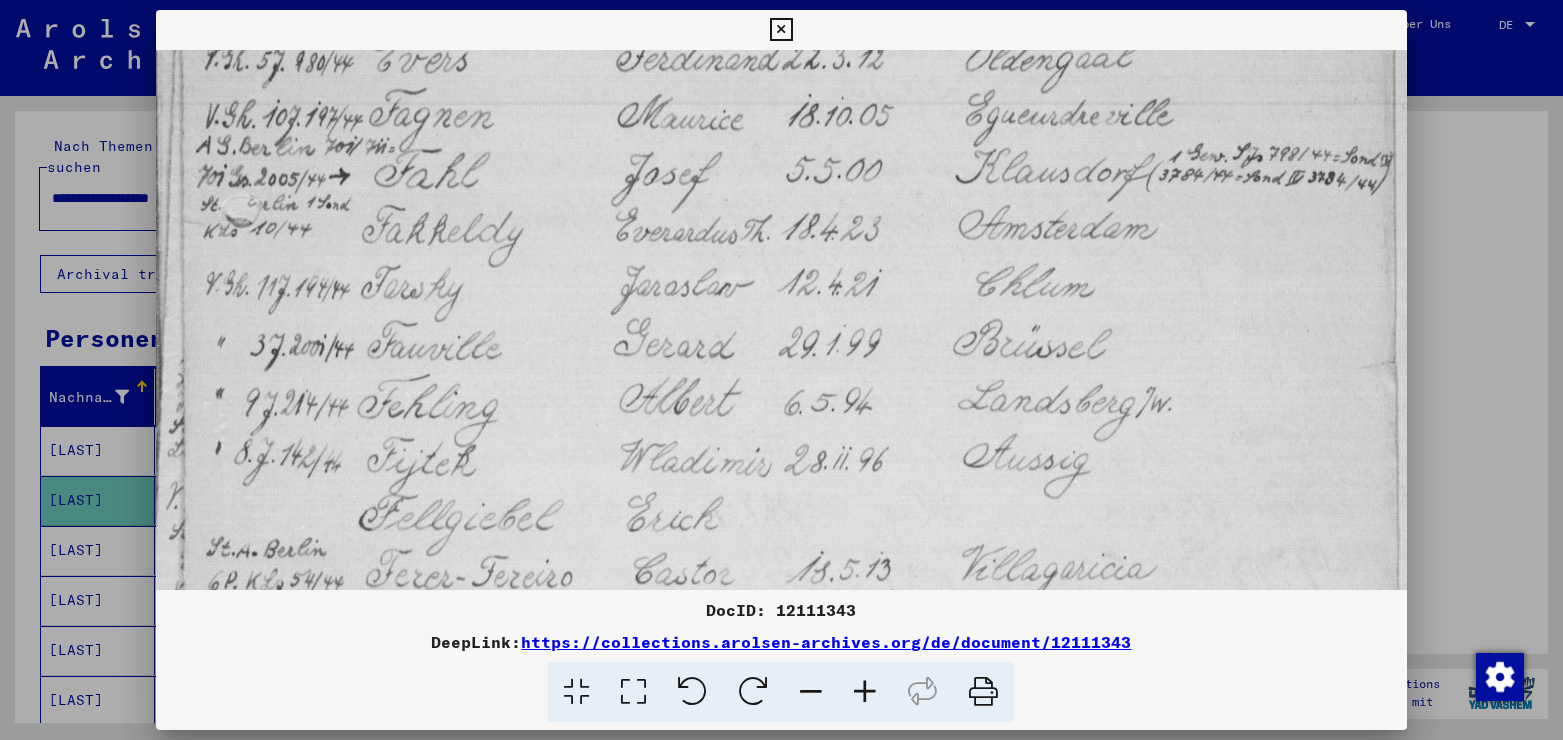 scroll, scrollTop: 918, scrollLeft: 0, axis: vertical 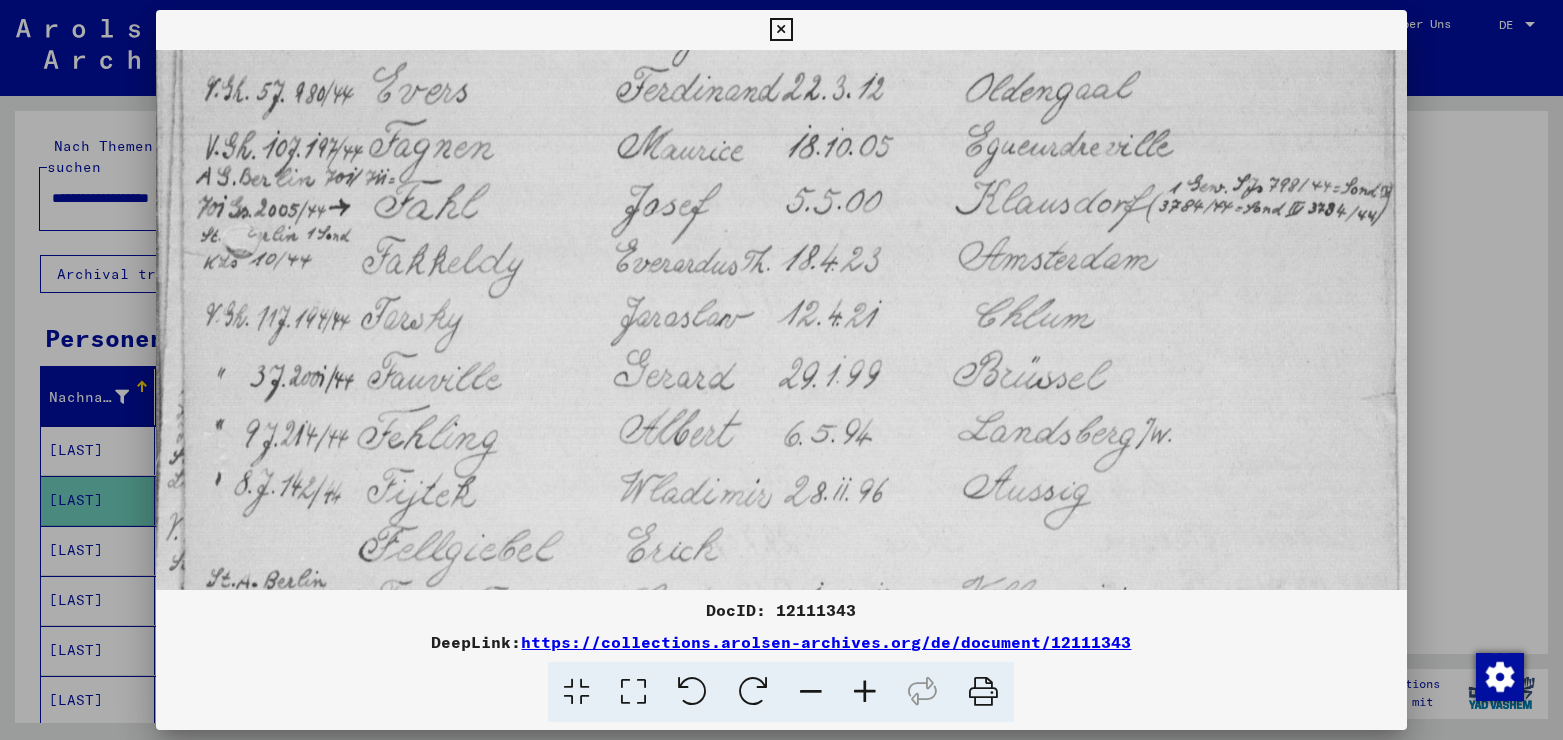 drag, startPoint x: 631, startPoint y: 518, endPoint x: 632, endPoint y: 596, distance: 78.00641 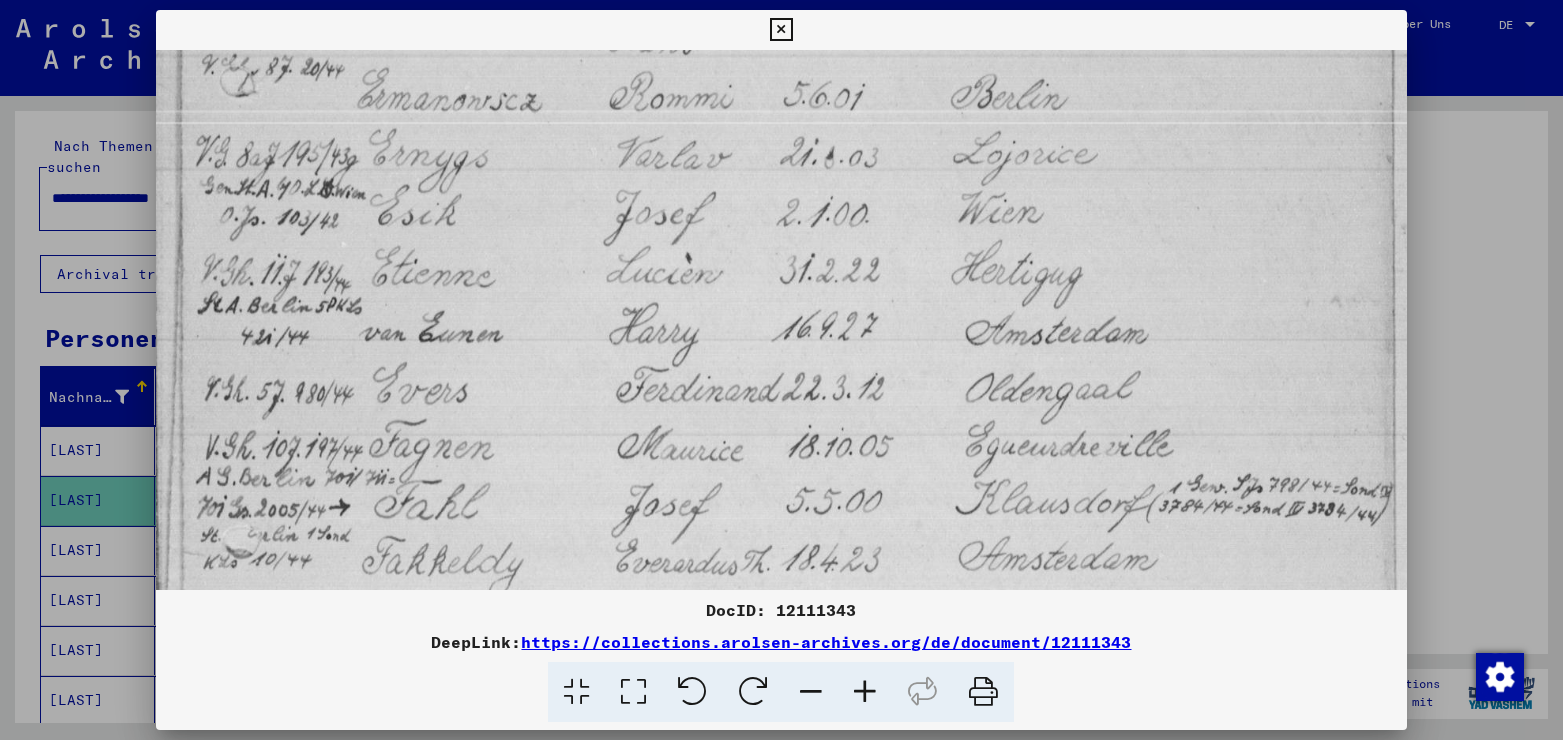 scroll, scrollTop: 618, scrollLeft: 0, axis: vertical 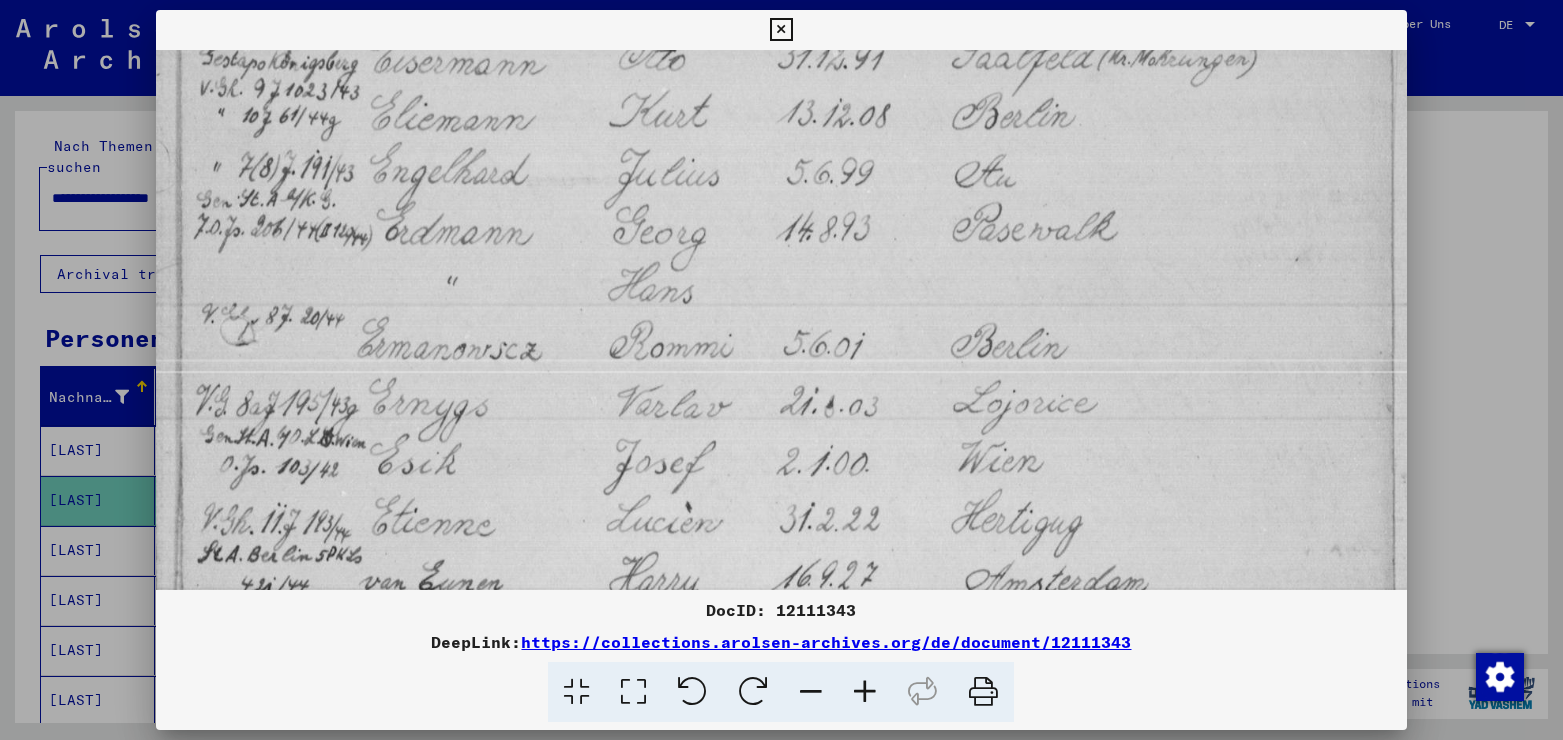 drag, startPoint x: 670, startPoint y: 183, endPoint x: 666, endPoint y: 432, distance: 249.03212 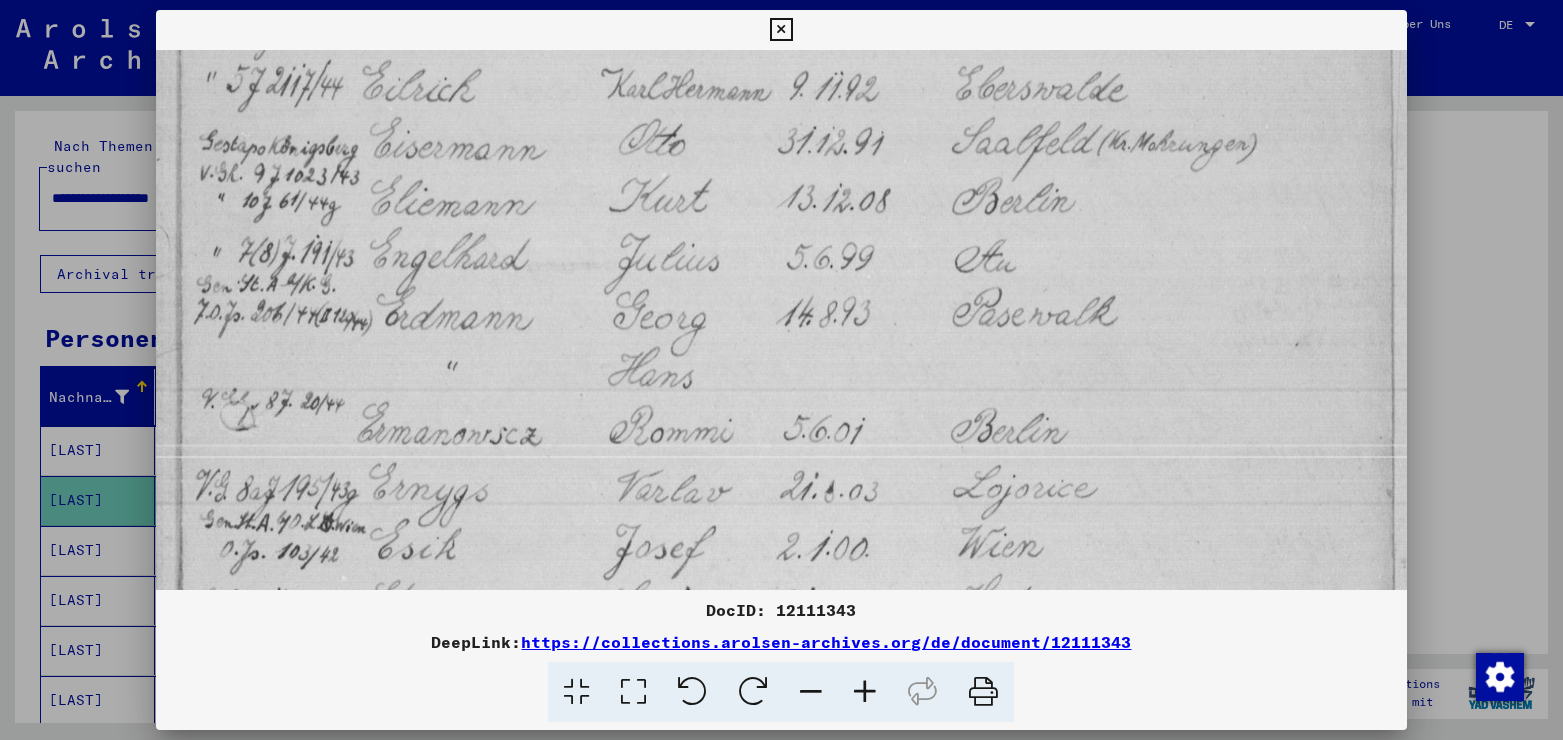 scroll, scrollTop: 222, scrollLeft: 0, axis: vertical 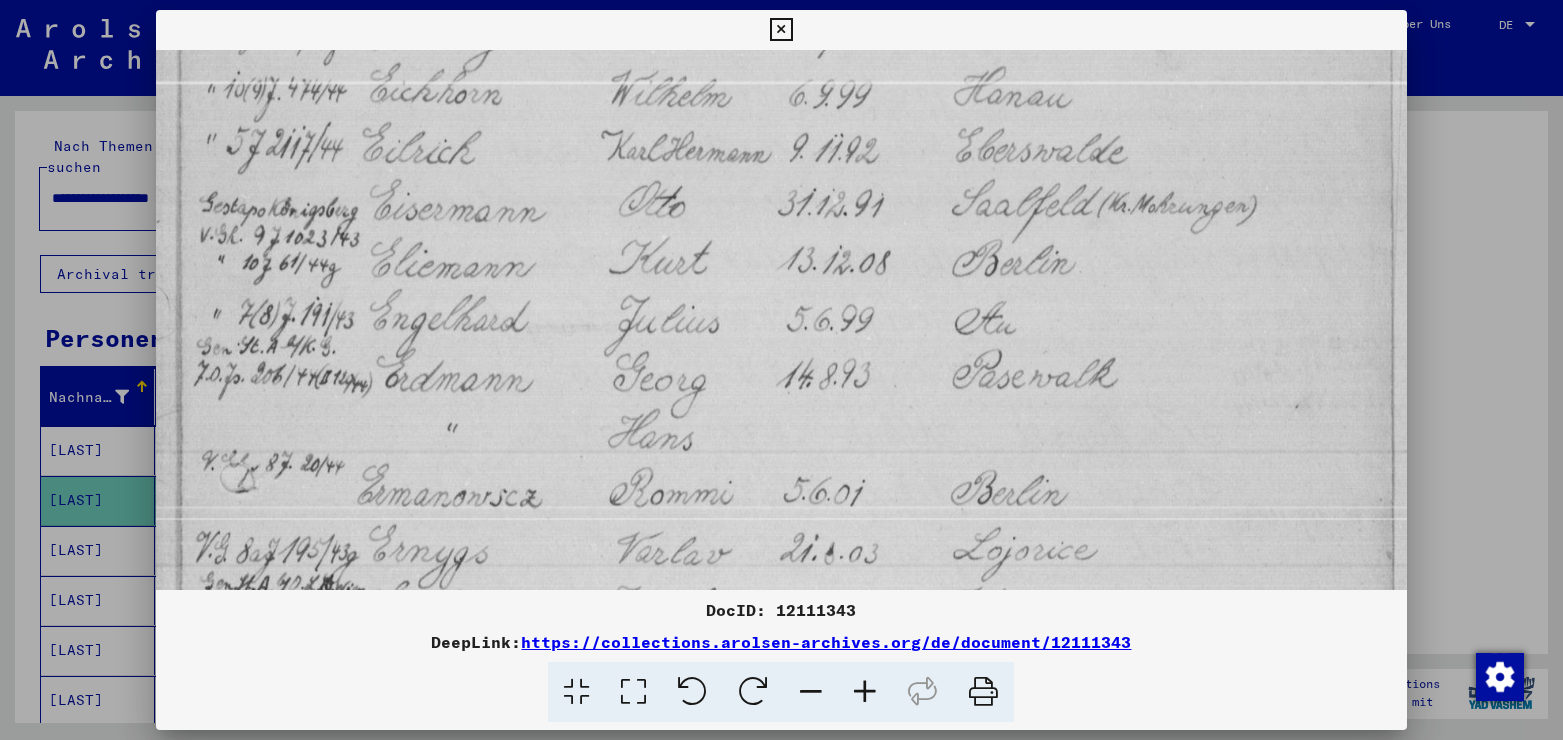 drag, startPoint x: 614, startPoint y: 246, endPoint x: 606, endPoint y: 358, distance: 112.28535 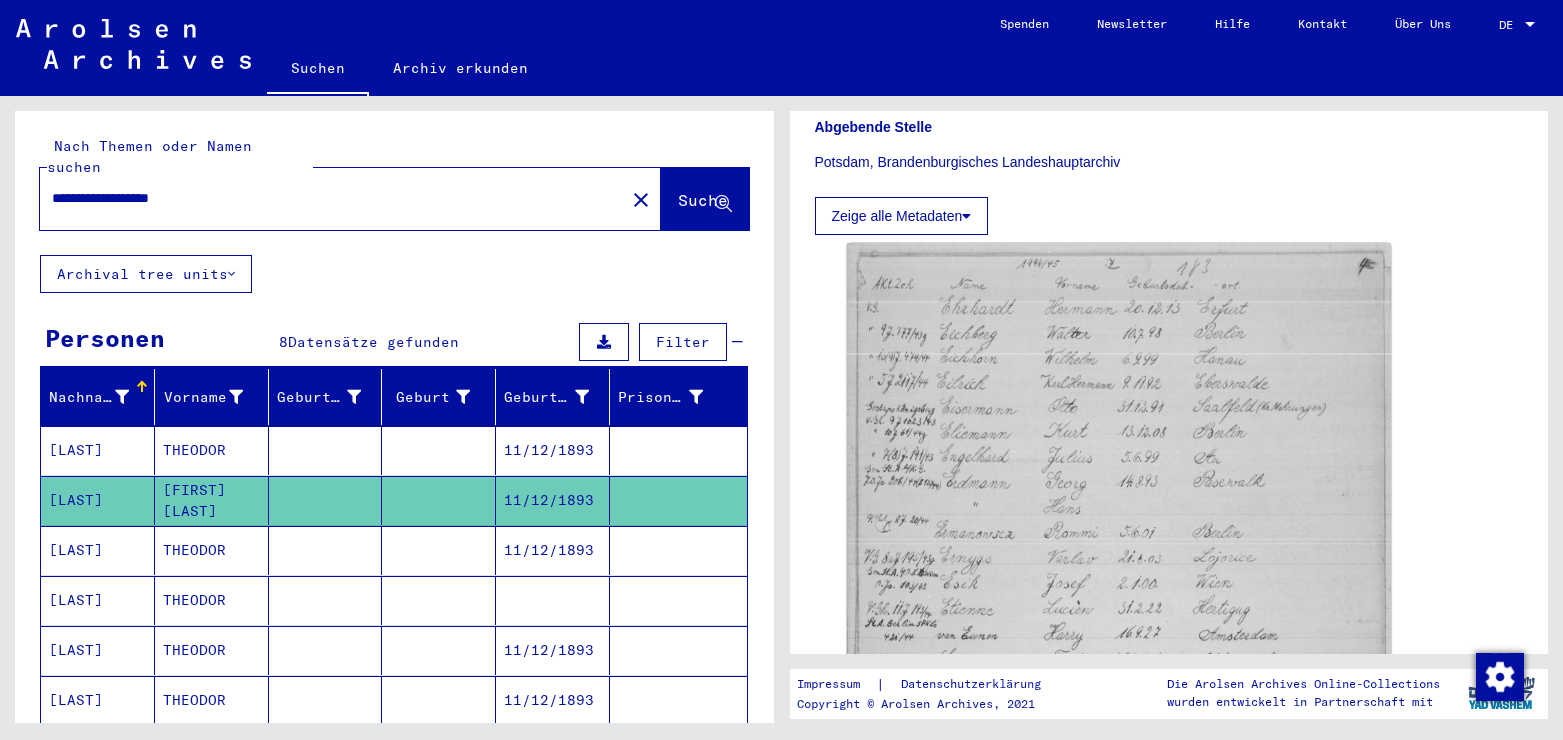 click on "THEODOR" at bounding box center [212, 600] 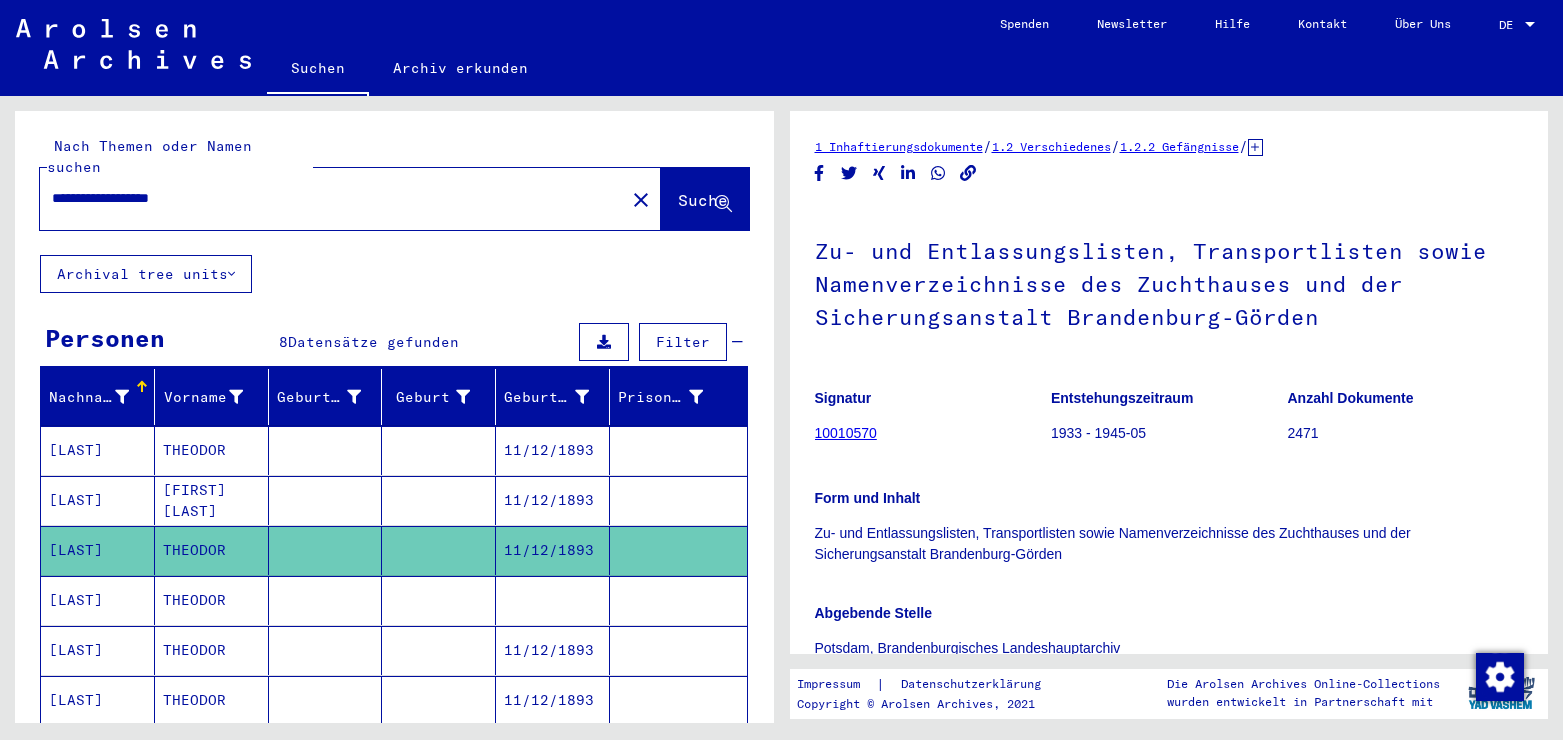 scroll, scrollTop: 432, scrollLeft: 0, axis: vertical 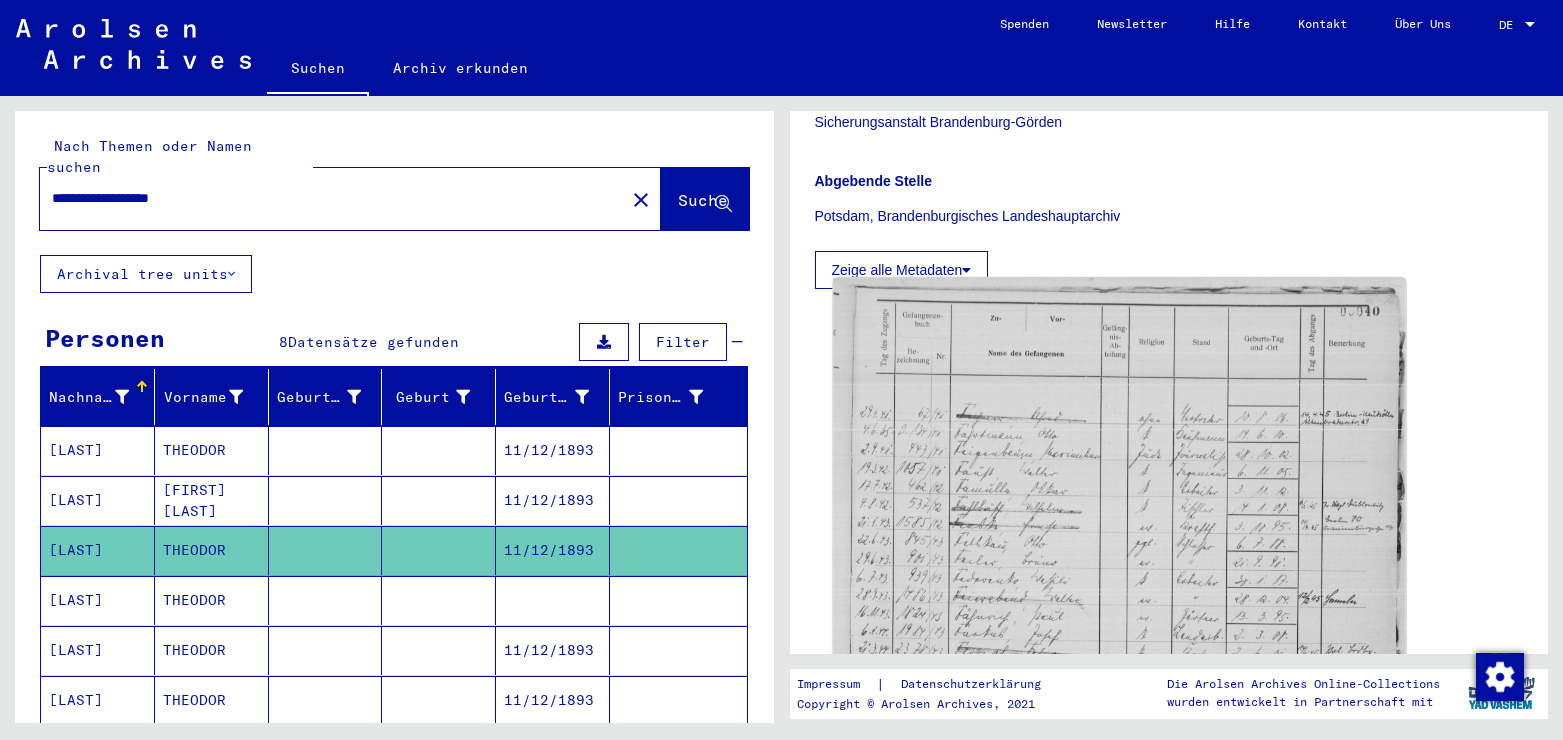 click 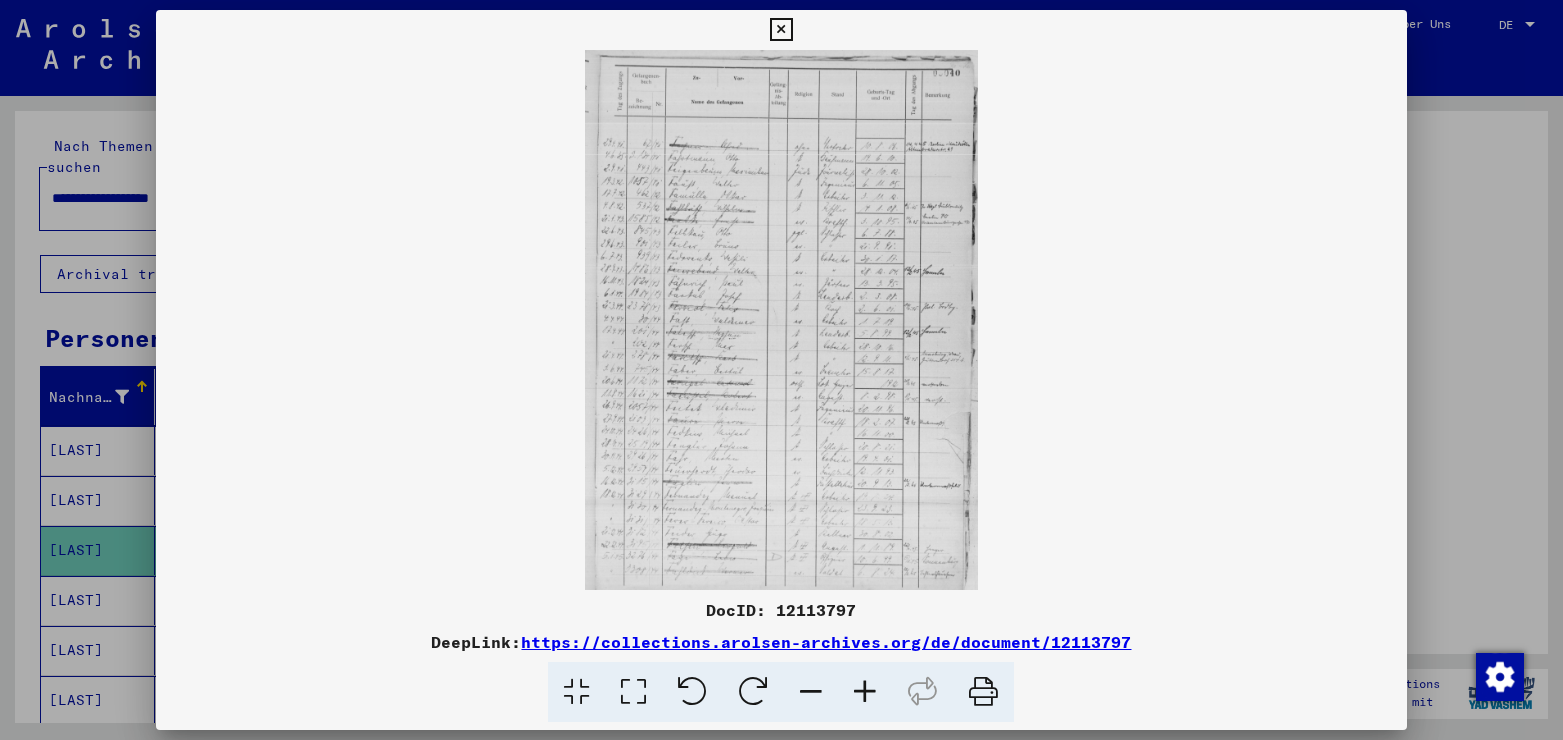 click at bounding box center (633, 692) 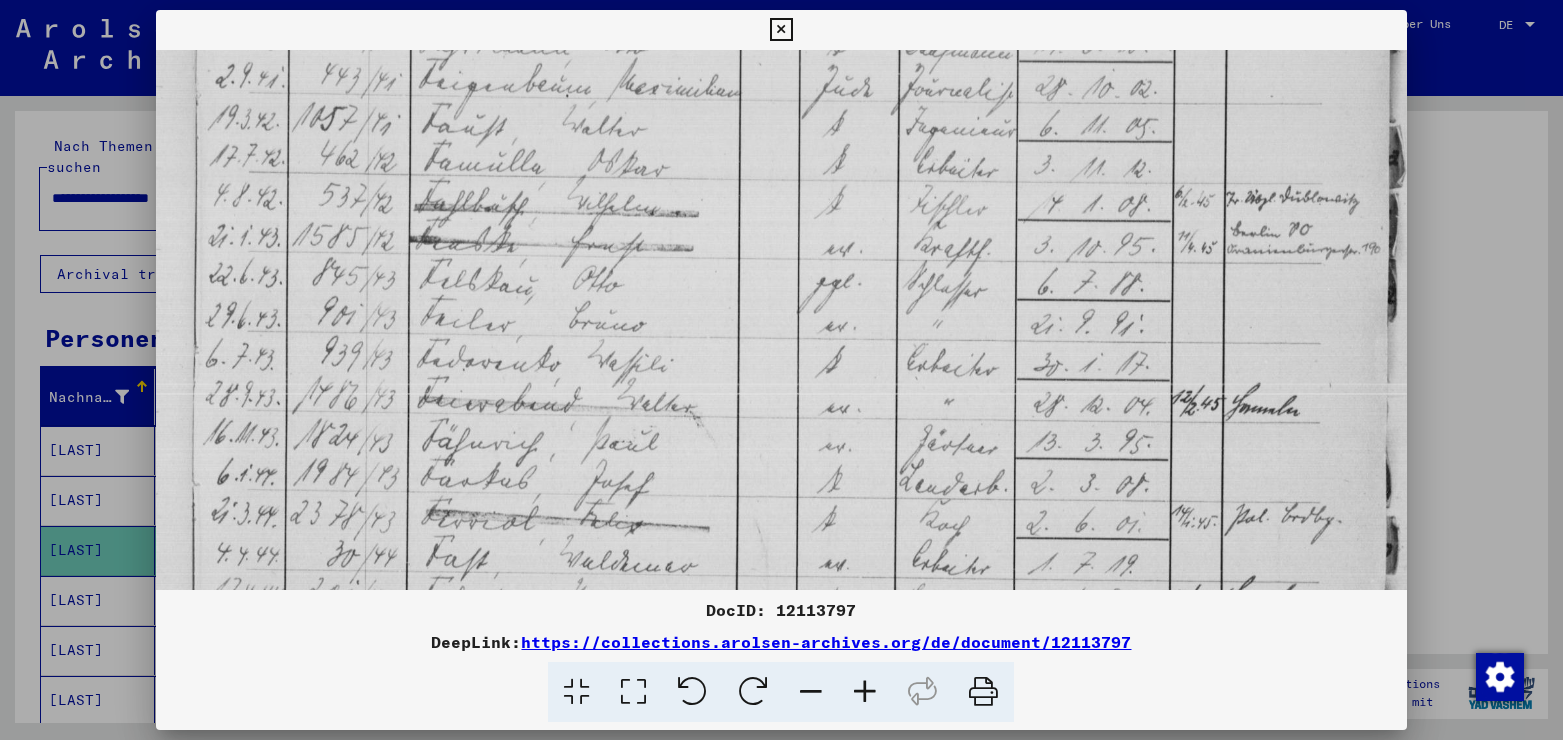 scroll, scrollTop: 355, scrollLeft: 0, axis: vertical 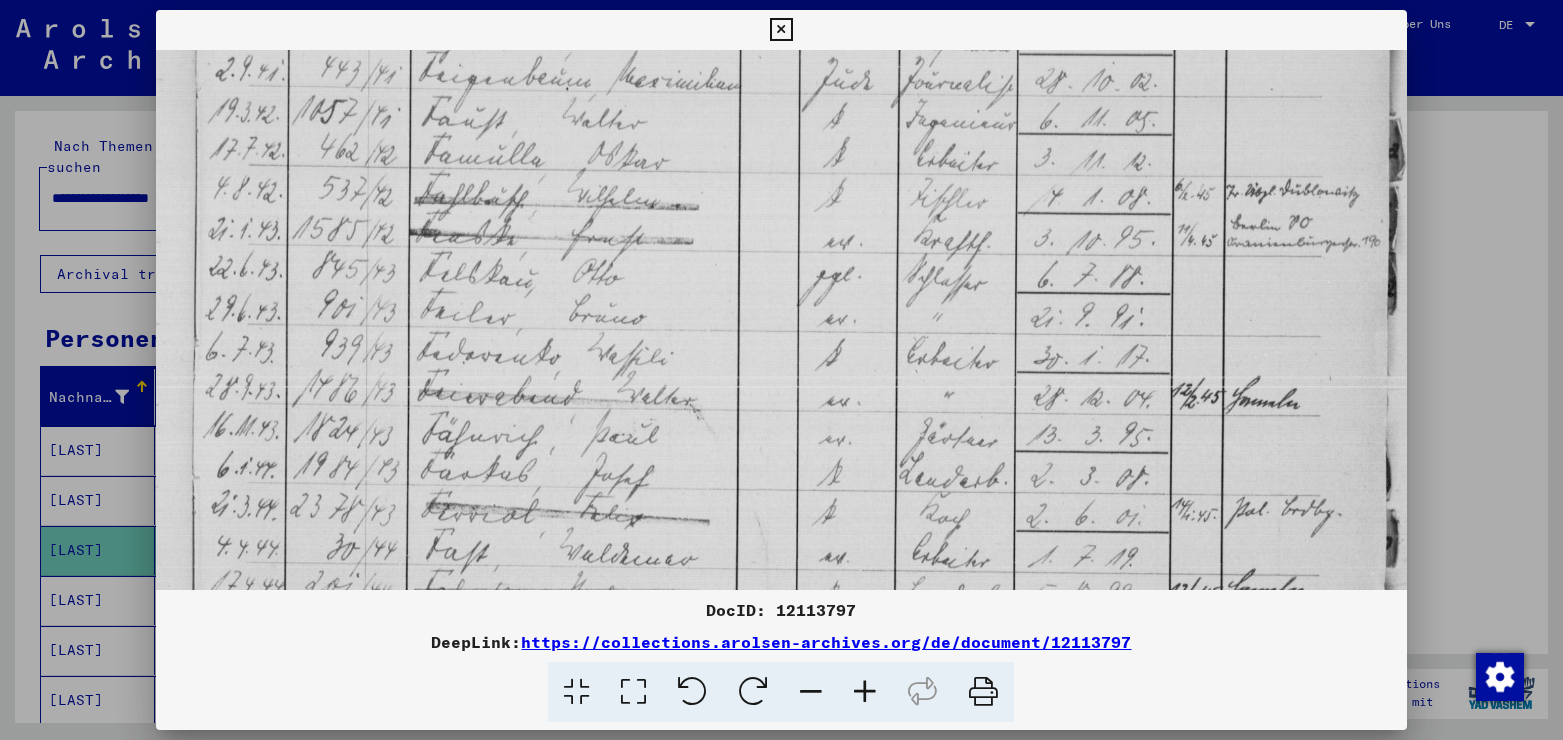 drag, startPoint x: 670, startPoint y: 498, endPoint x: 703, endPoint y: 157, distance: 342.59305 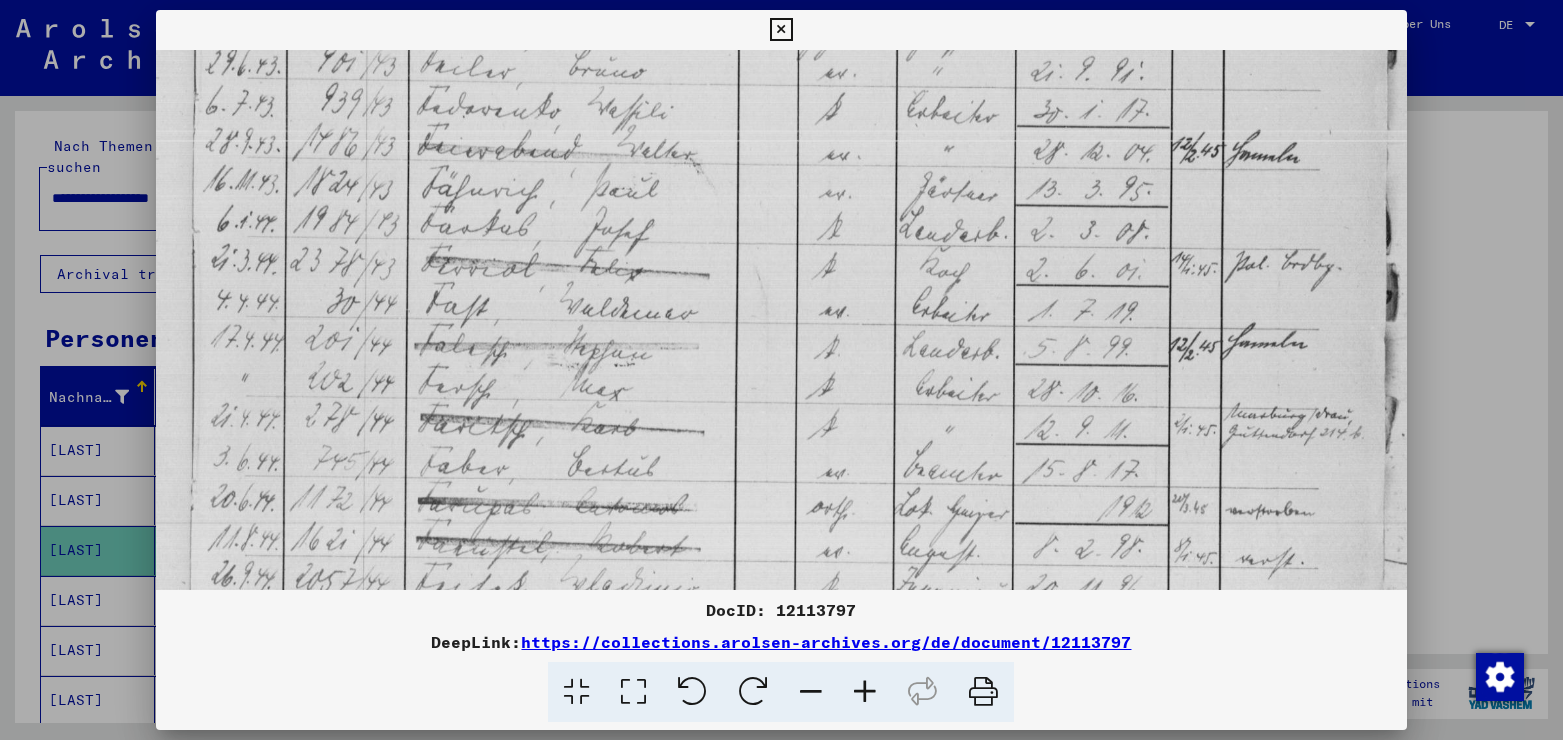 drag, startPoint x: 703, startPoint y: 500, endPoint x: 703, endPoint y: 254, distance: 246 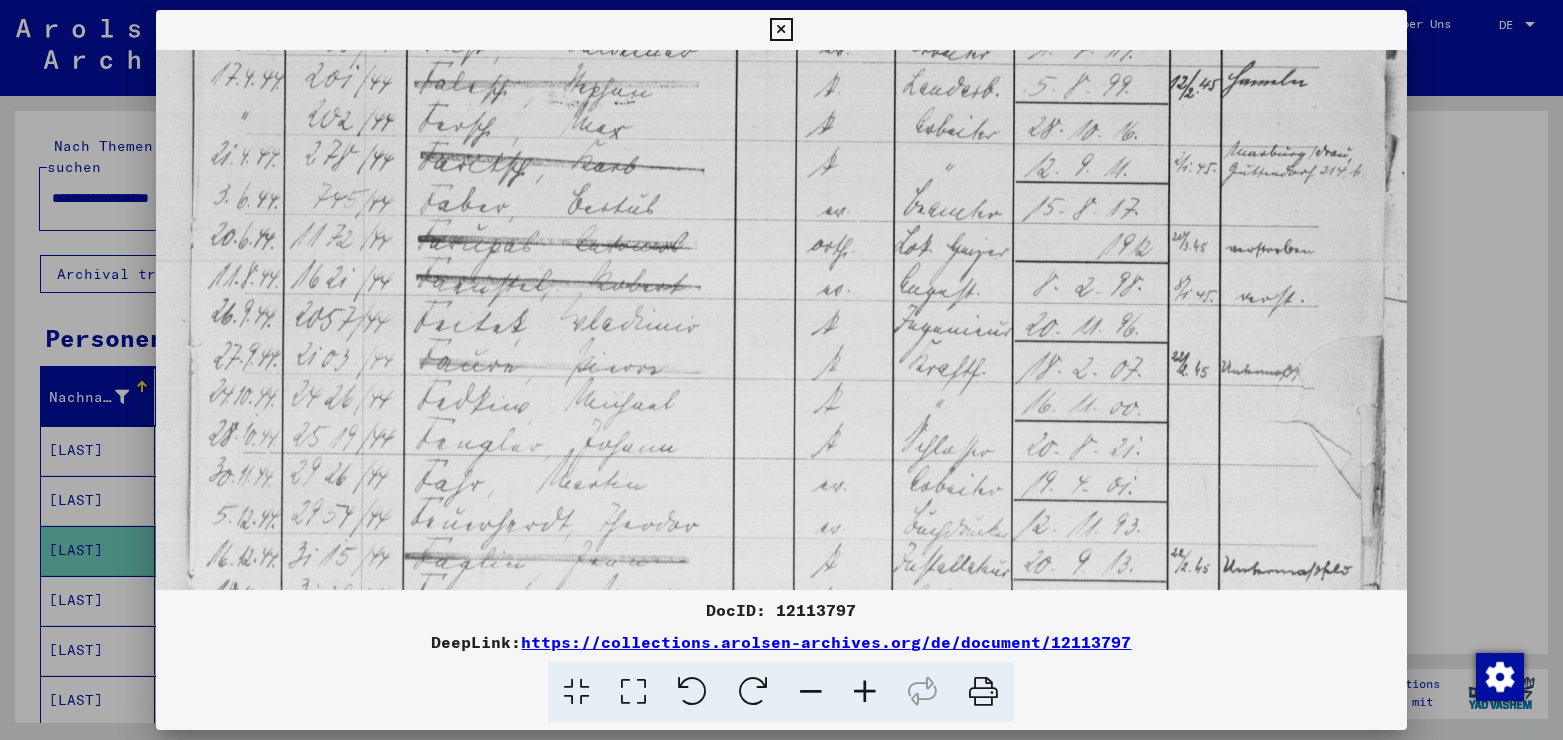 drag, startPoint x: 714, startPoint y: 389, endPoint x: 706, endPoint y: 243, distance: 146.21901 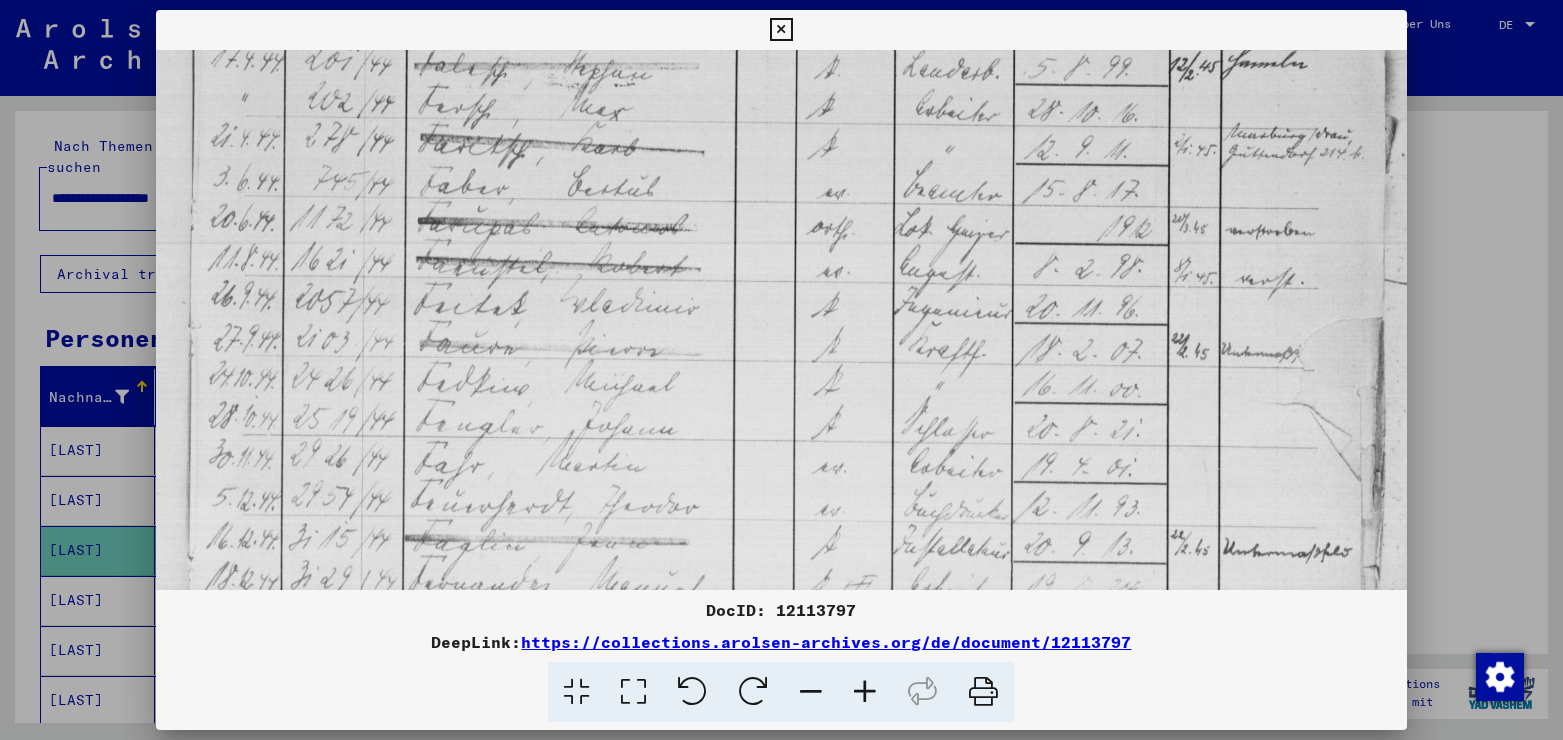 scroll, scrollTop: 889, scrollLeft: 0, axis: vertical 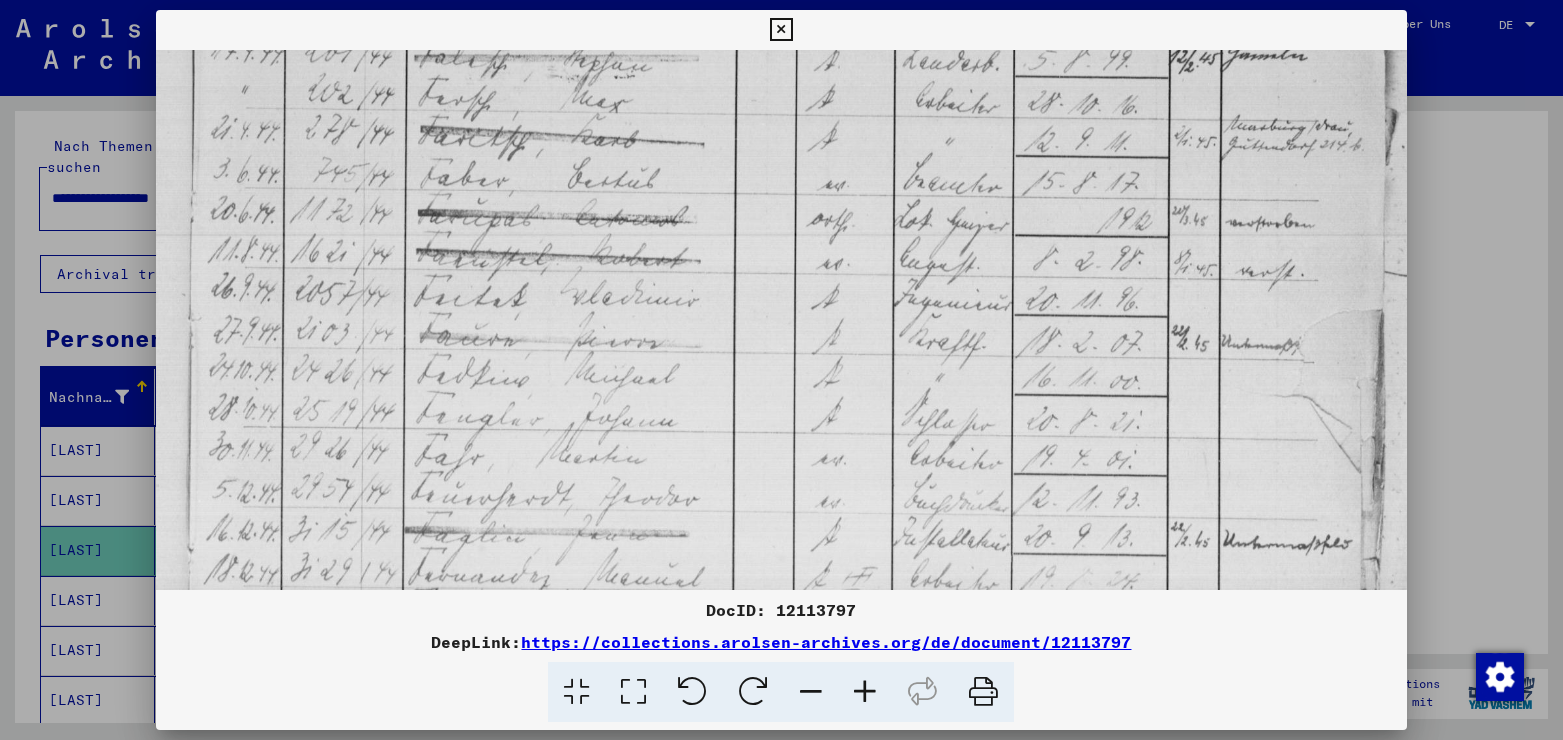 drag, startPoint x: 704, startPoint y: 493, endPoint x: 704, endPoint y: 470, distance: 23 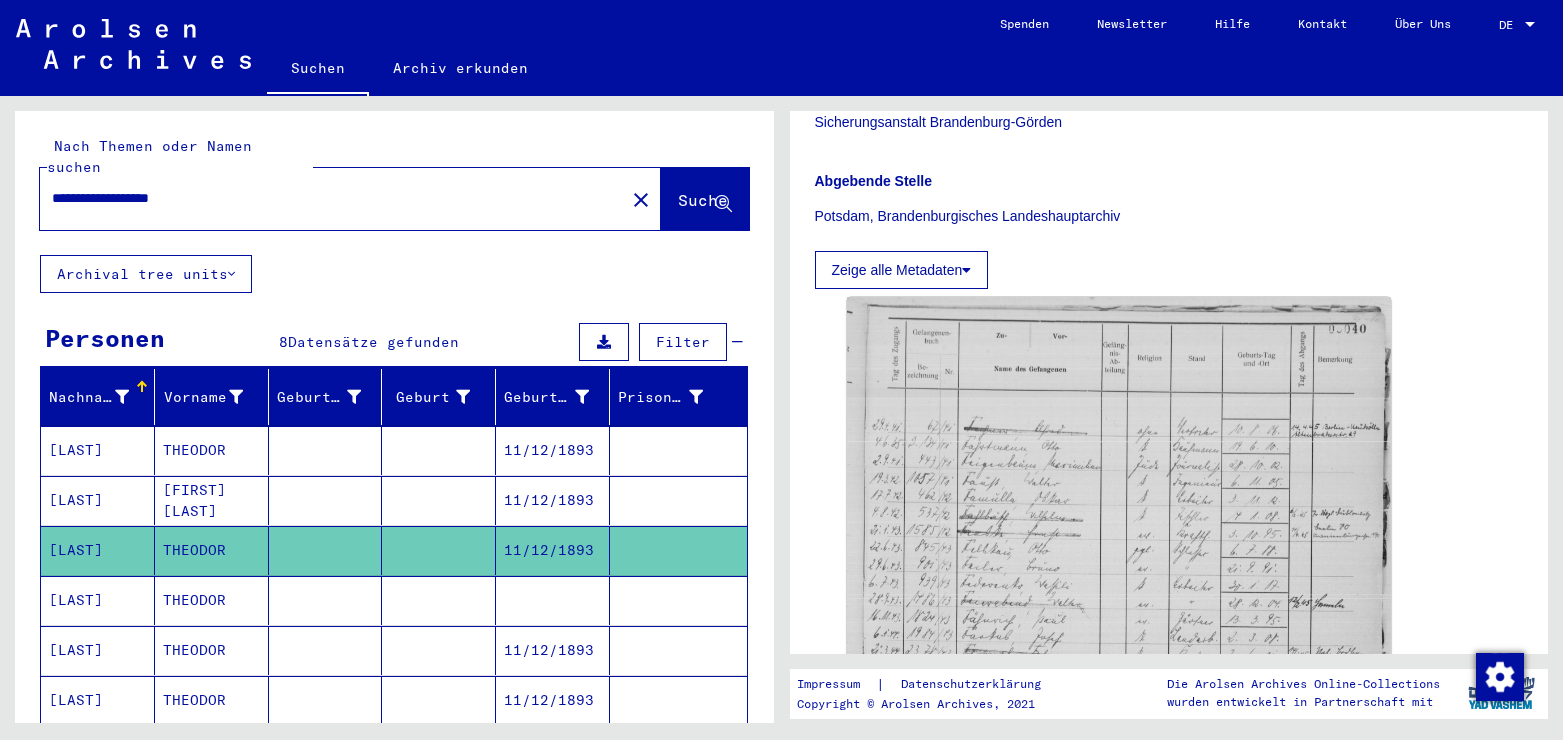 click on "THEODOR" at bounding box center [212, 650] 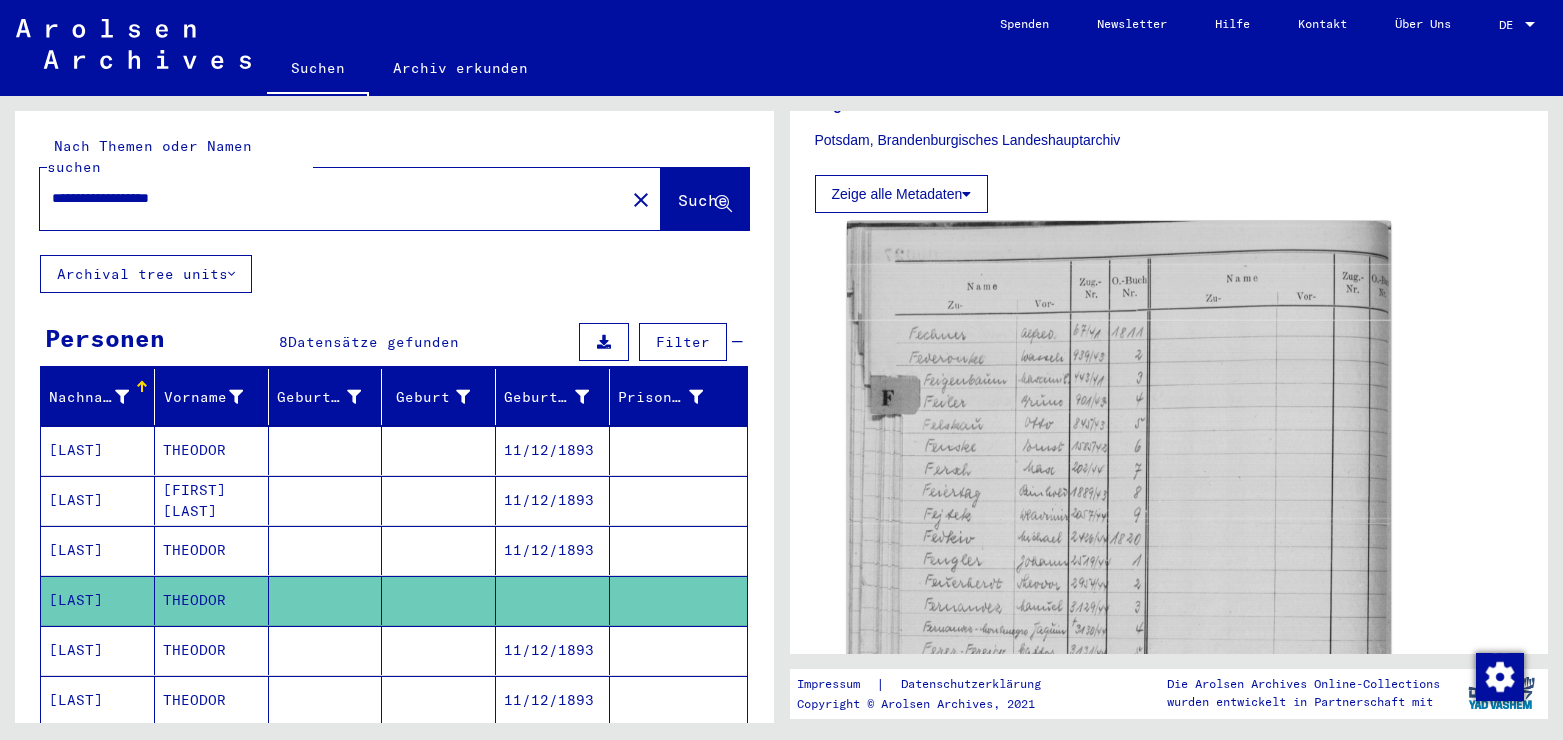 scroll, scrollTop: 648, scrollLeft: 0, axis: vertical 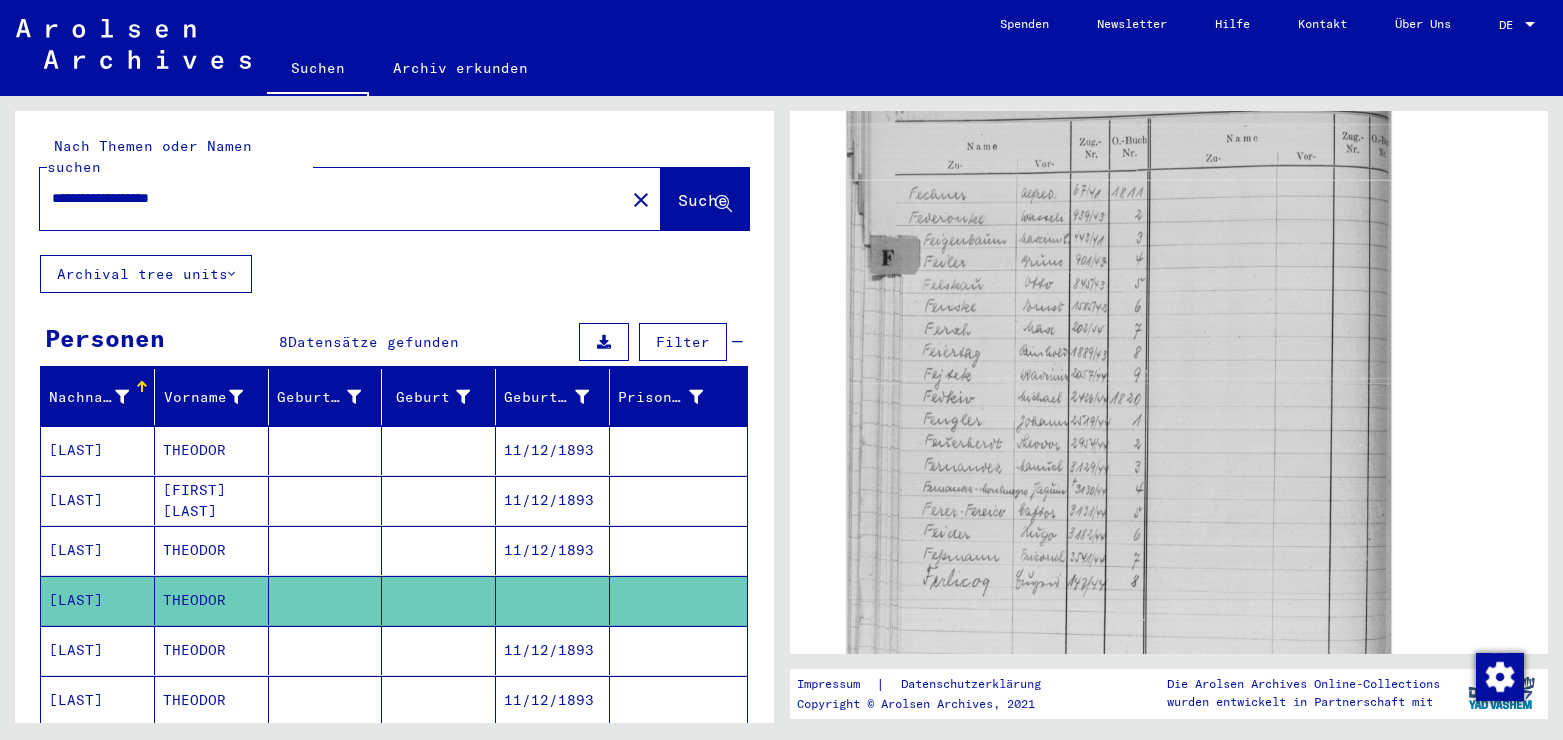 click on "THEODOR" at bounding box center (212, 700) 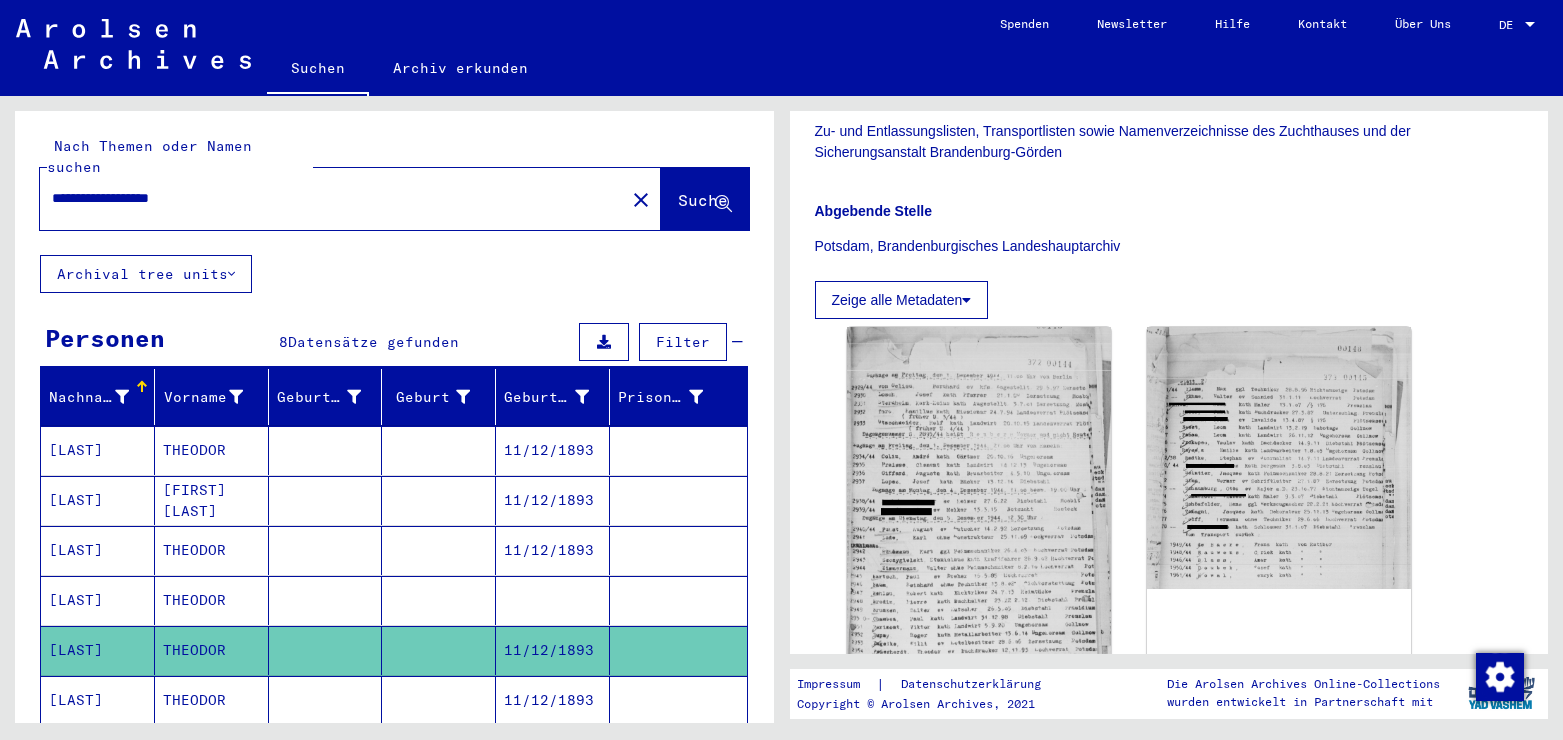 scroll, scrollTop: 432, scrollLeft: 0, axis: vertical 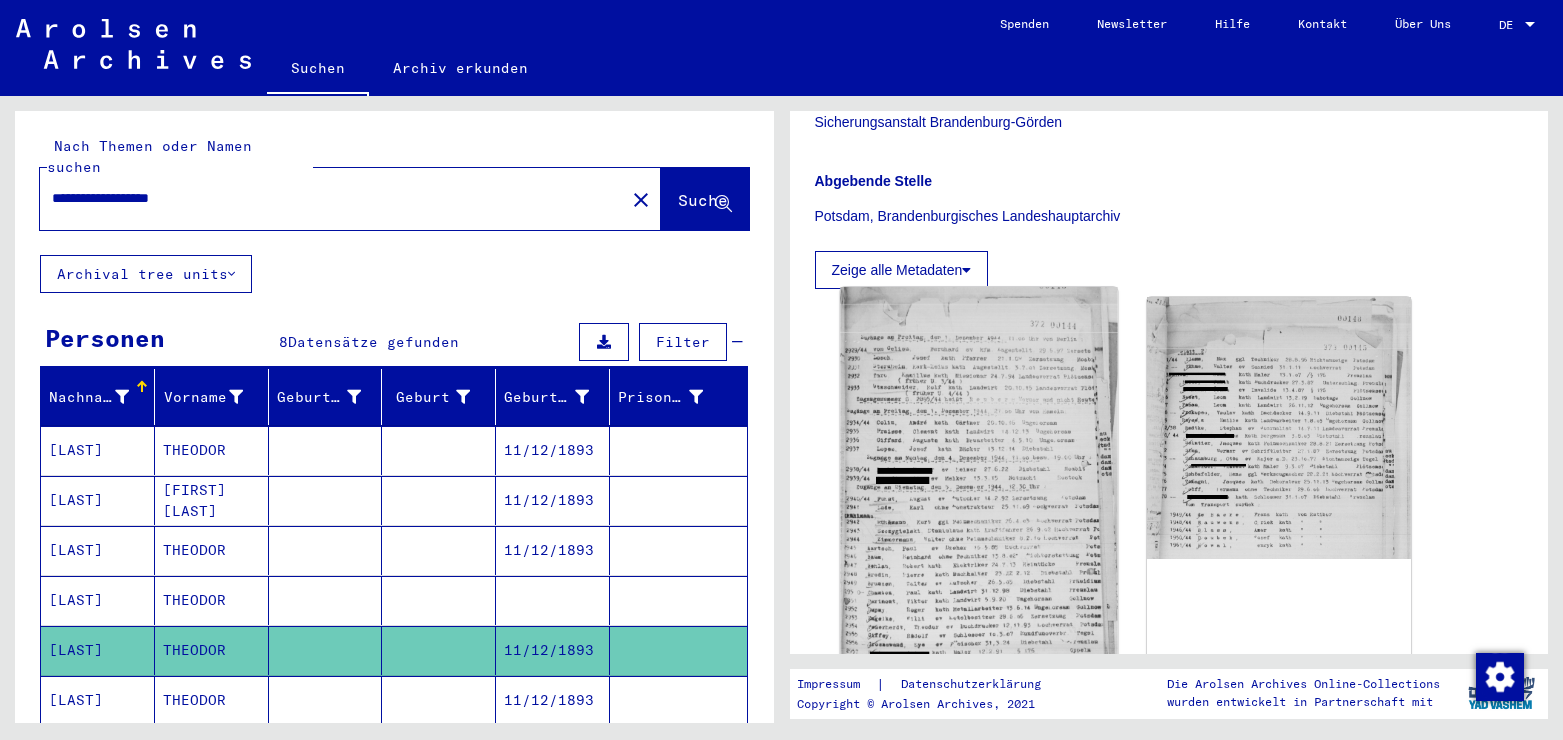 click 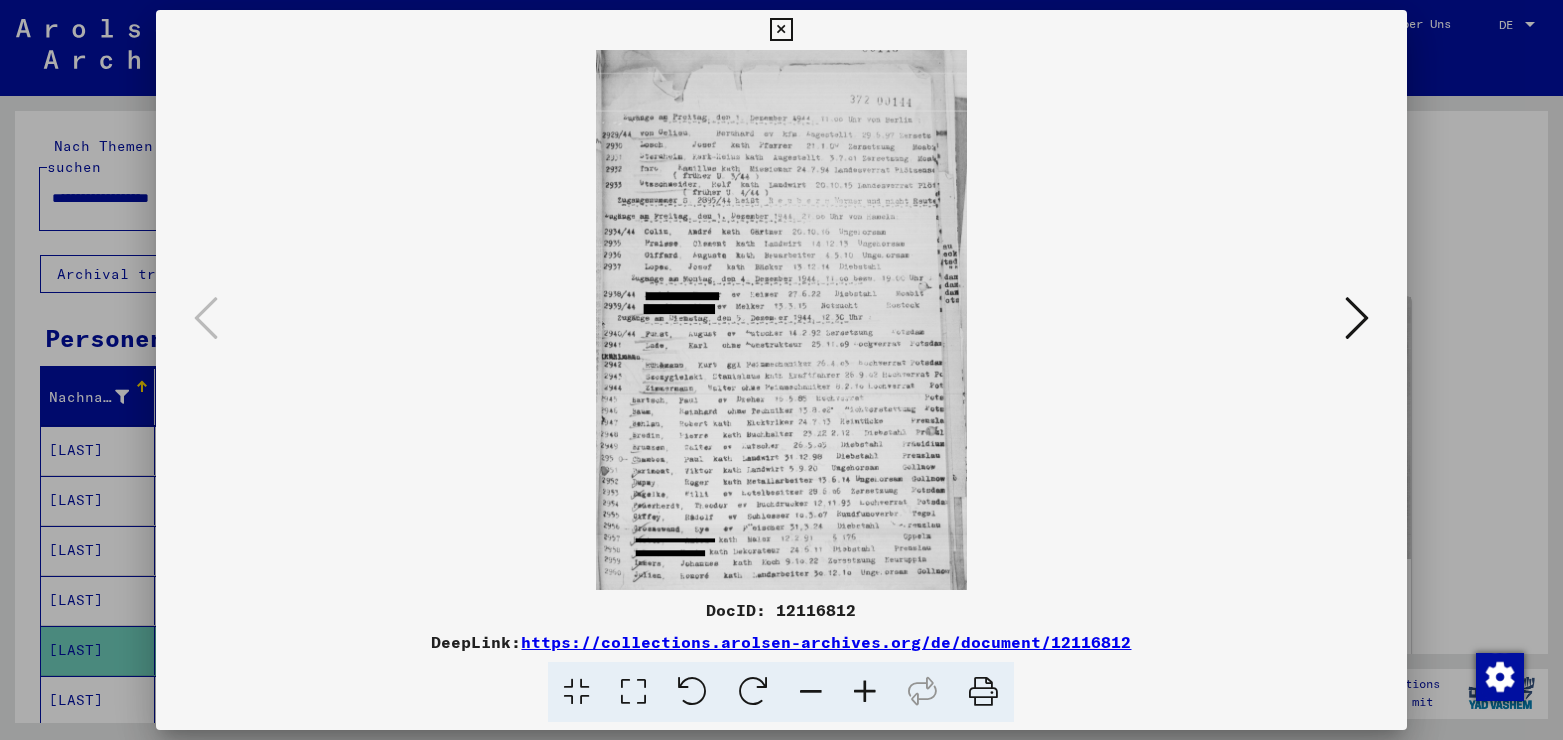 click at bounding box center (633, 692) 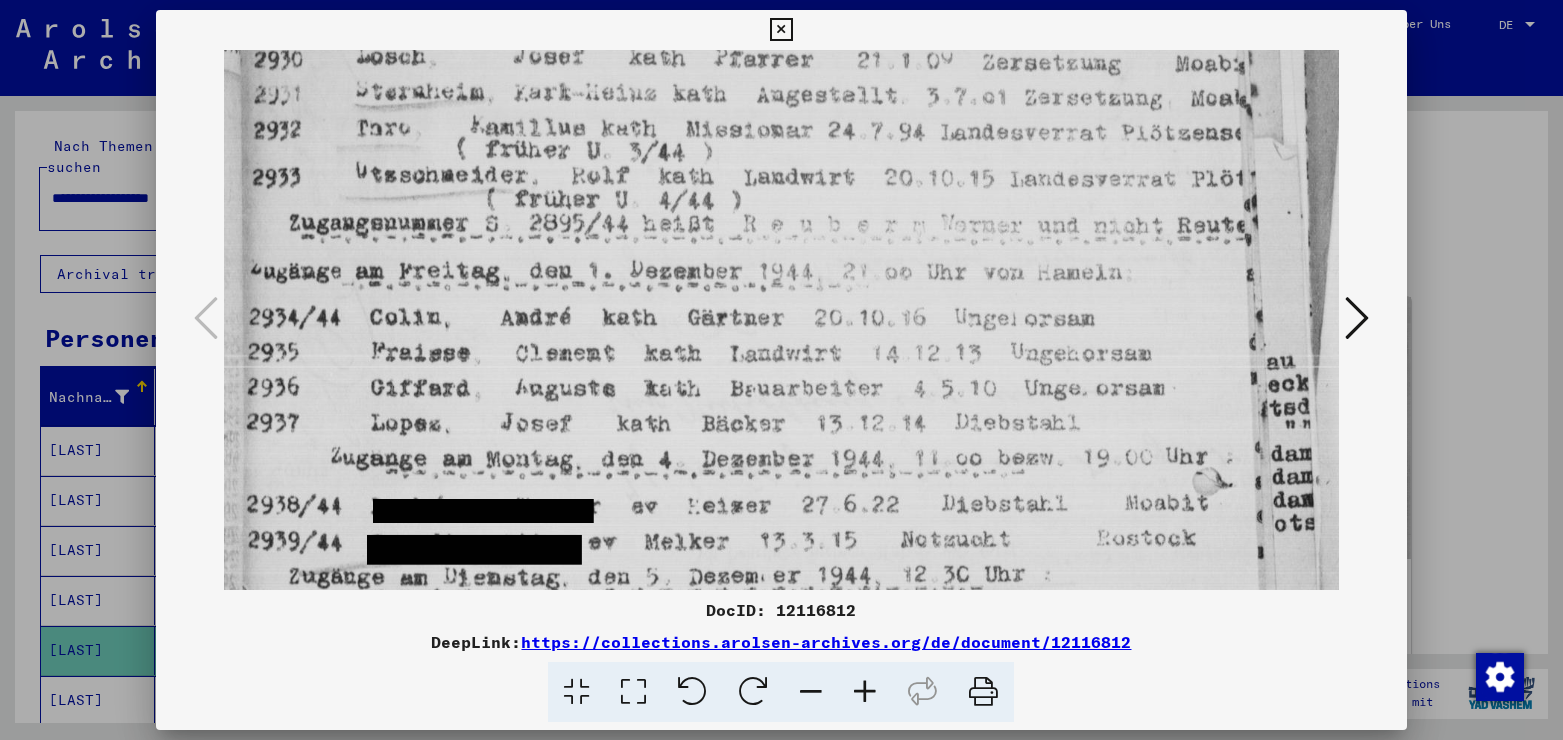scroll, scrollTop: 294, scrollLeft: 0, axis: vertical 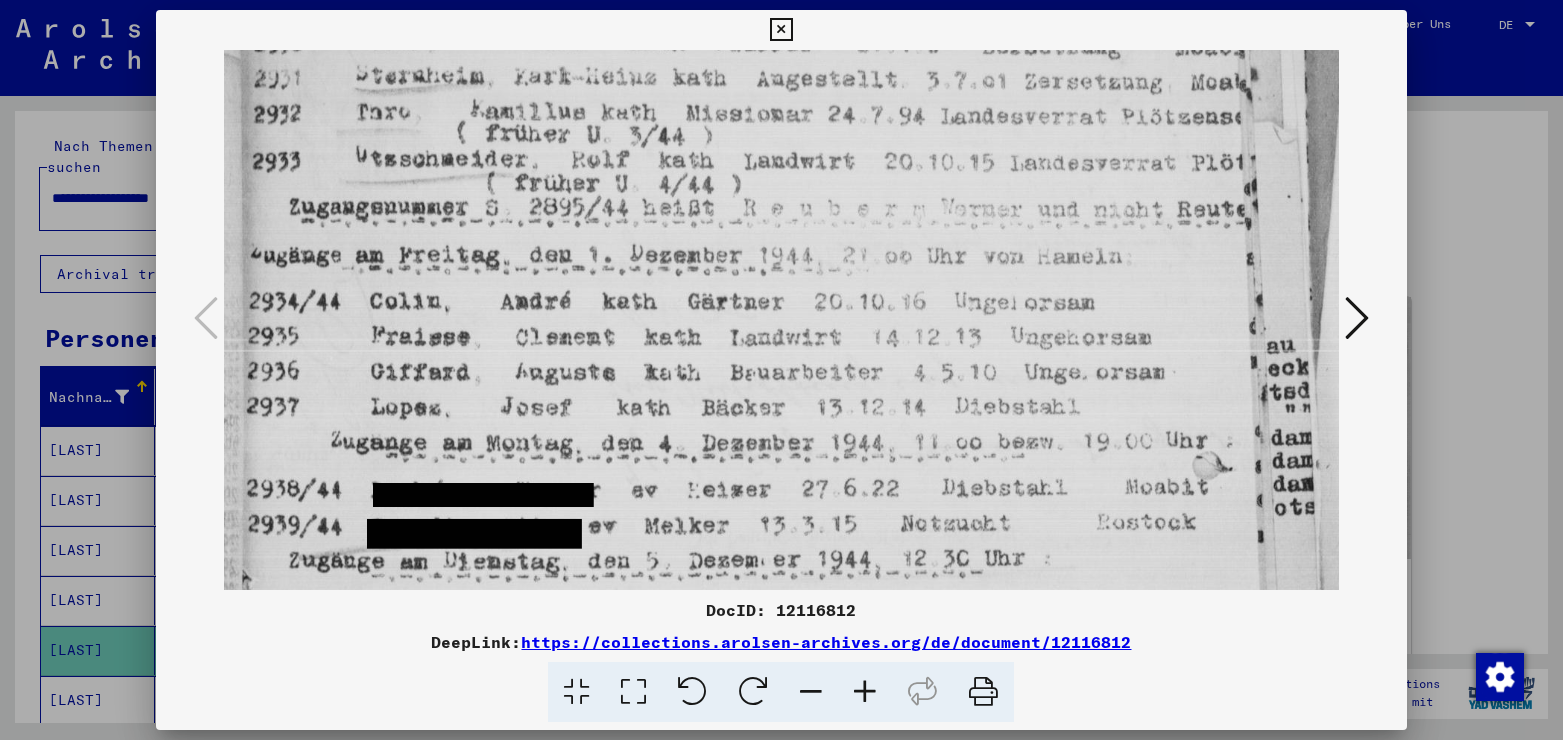 drag, startPoint x: 731, startPoint y: 481, endPoint x: 695, endPoint y: 187, distance: 296.1959 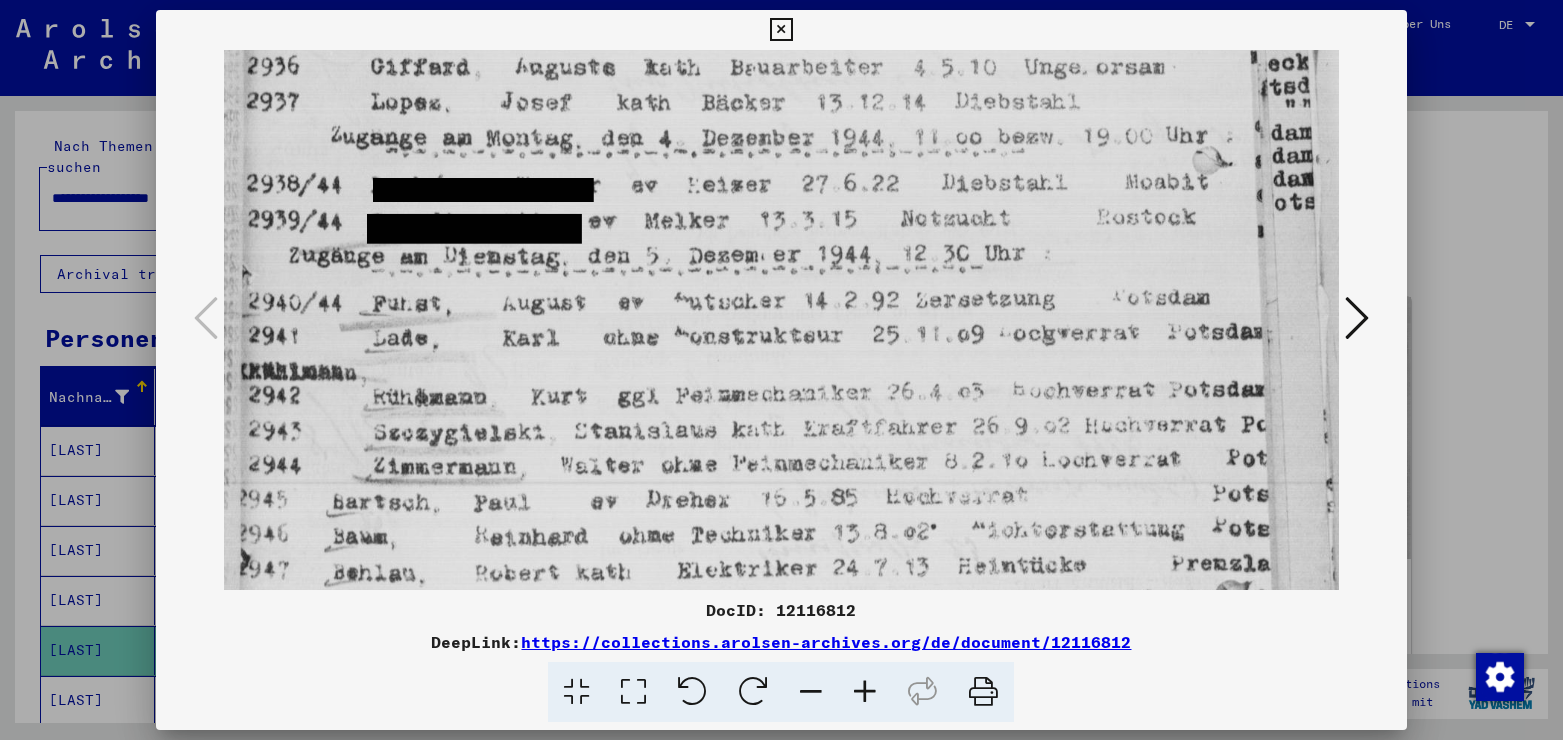 drag, startPoint x: 693, startPoint y: 459, endPoint x: 681, endPoint y: 154, distance: 305.23596 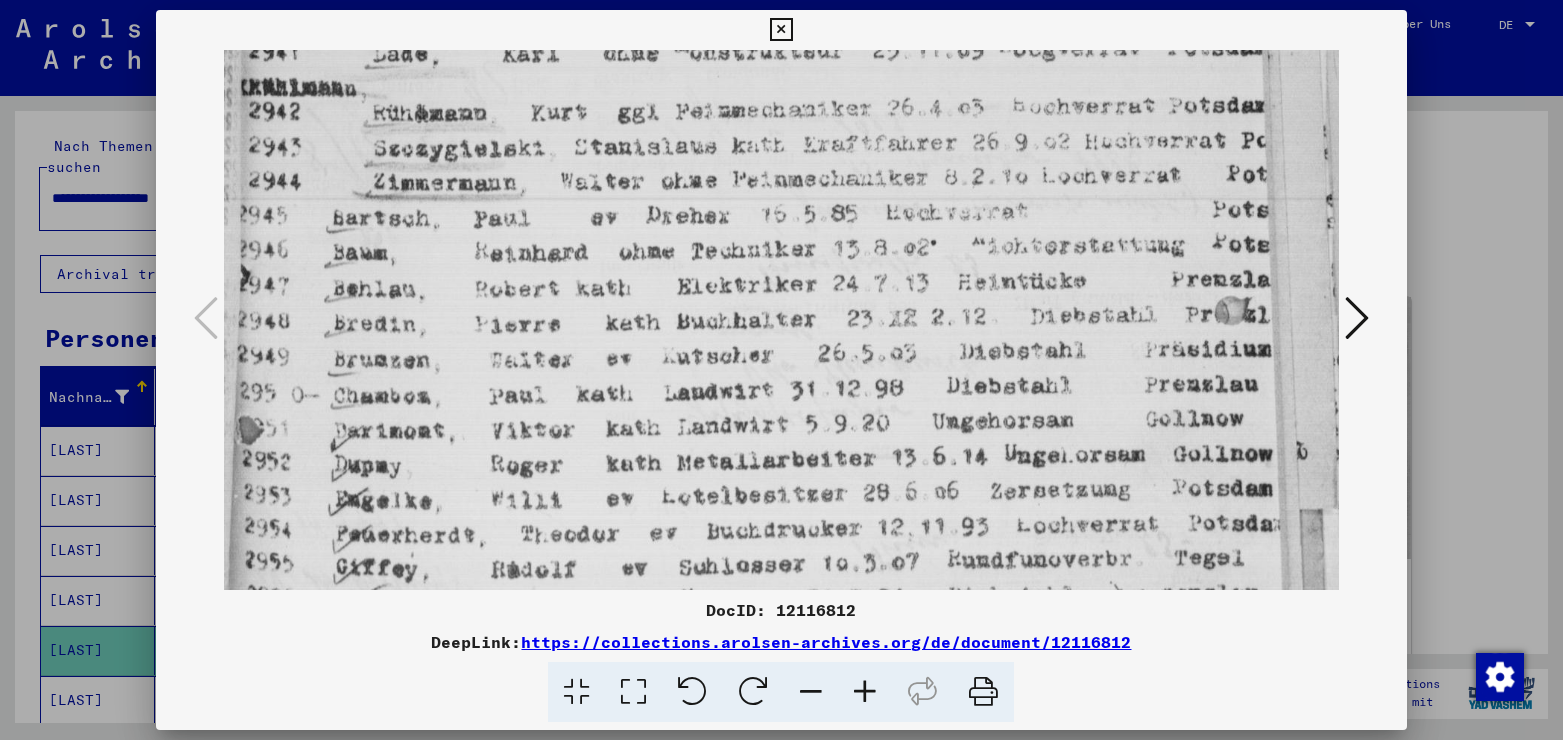 drag, startPoint x: 726, startPoint y: 414, endPoint x: 685, endPoint y: 129, distance: 287.93402 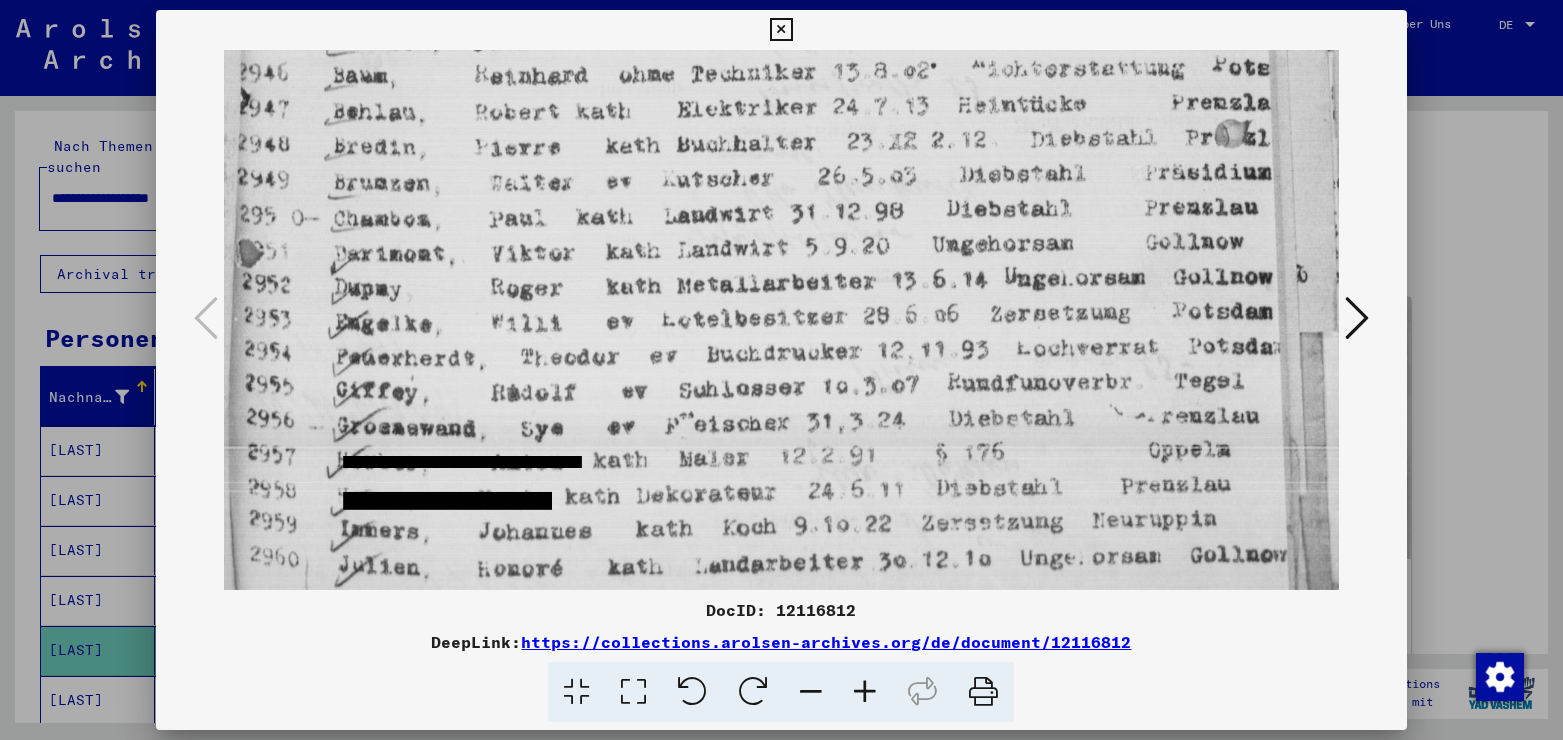 scroll, scrollTop: 1058, scrollLeft: 0, axis: vertical 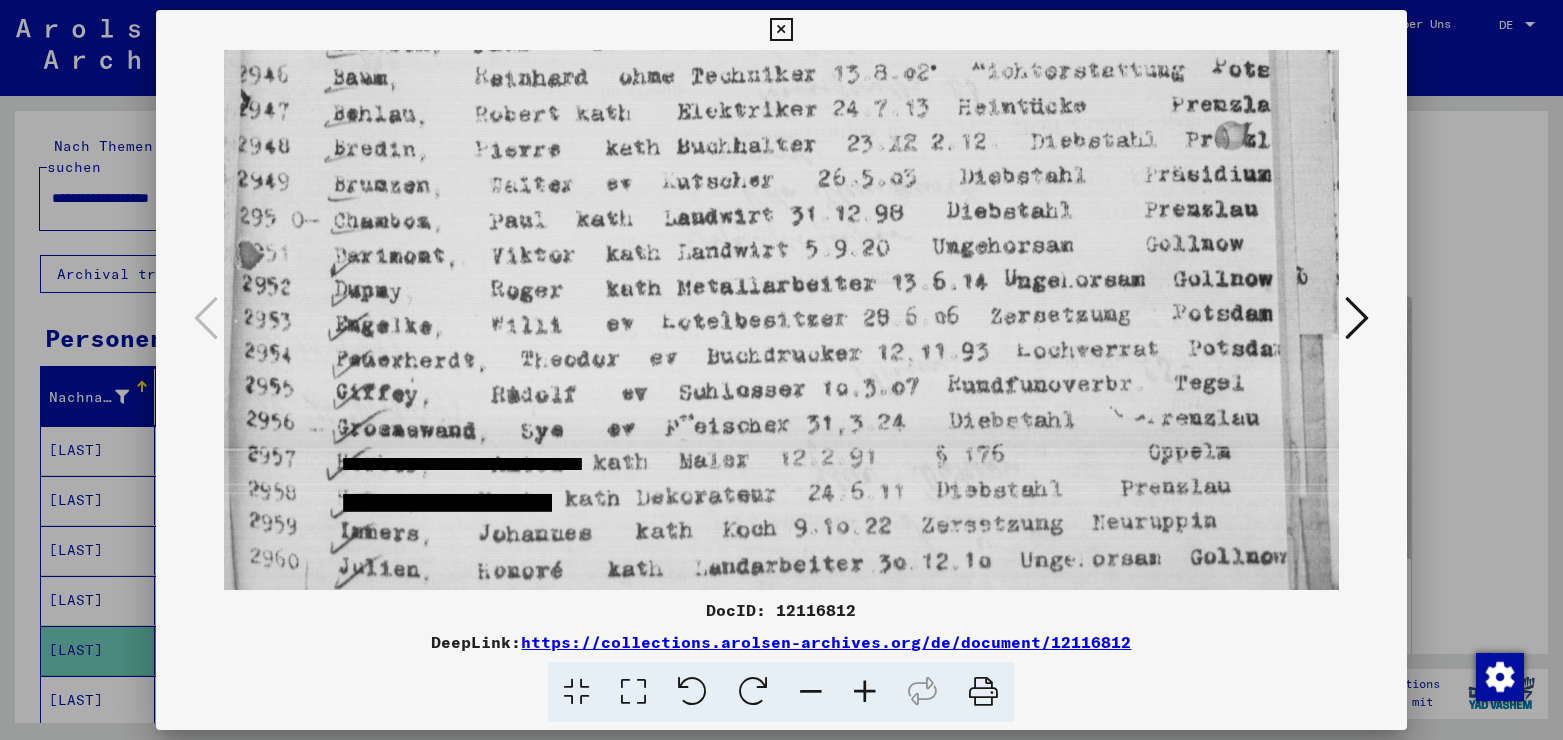 drag, startPoint x: 672, startPoint y: 469, endPoint x: 633, endPoint y: 187, distance: 284.68402 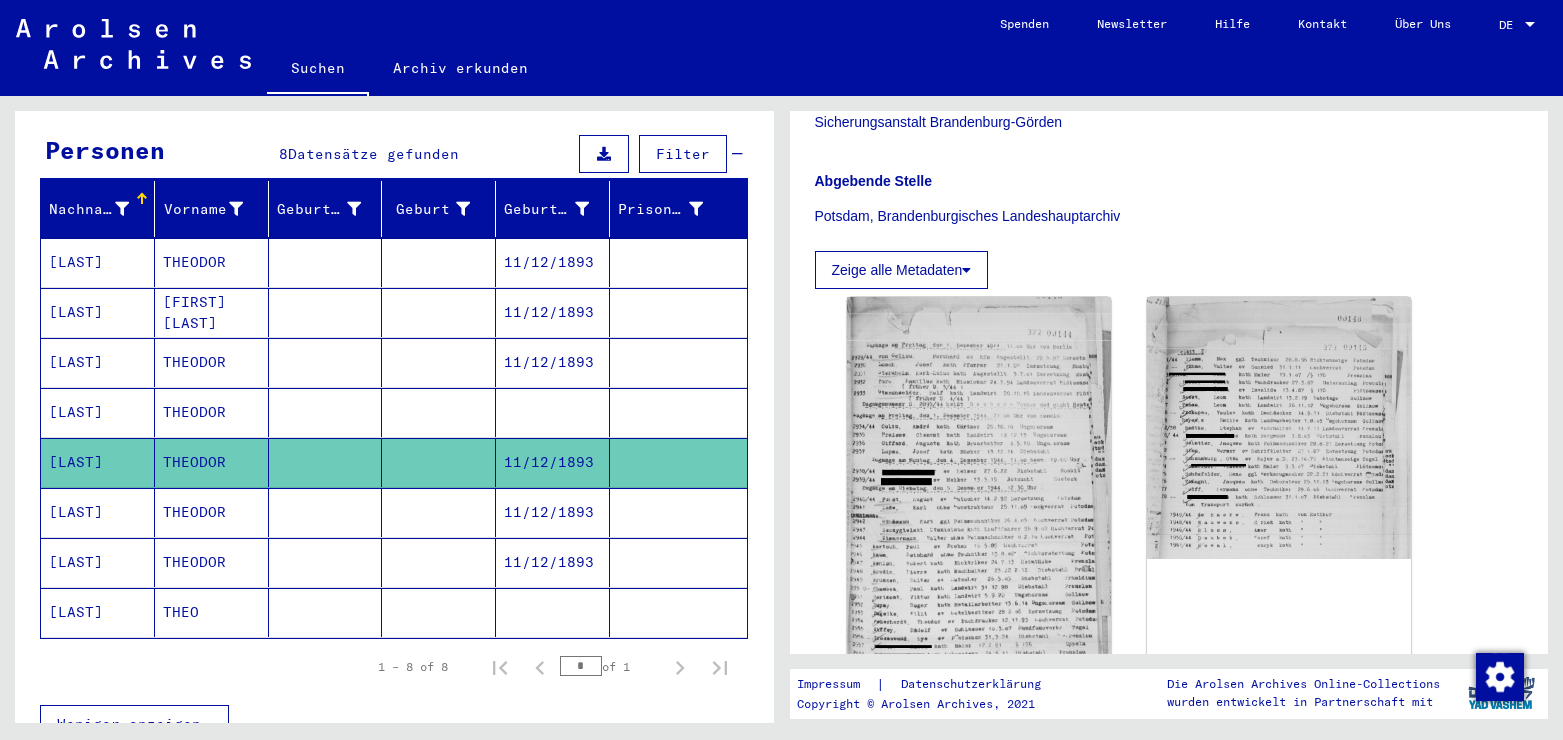 scroll, scrollTop: 324, scrollLeft: 0, axis: vertical 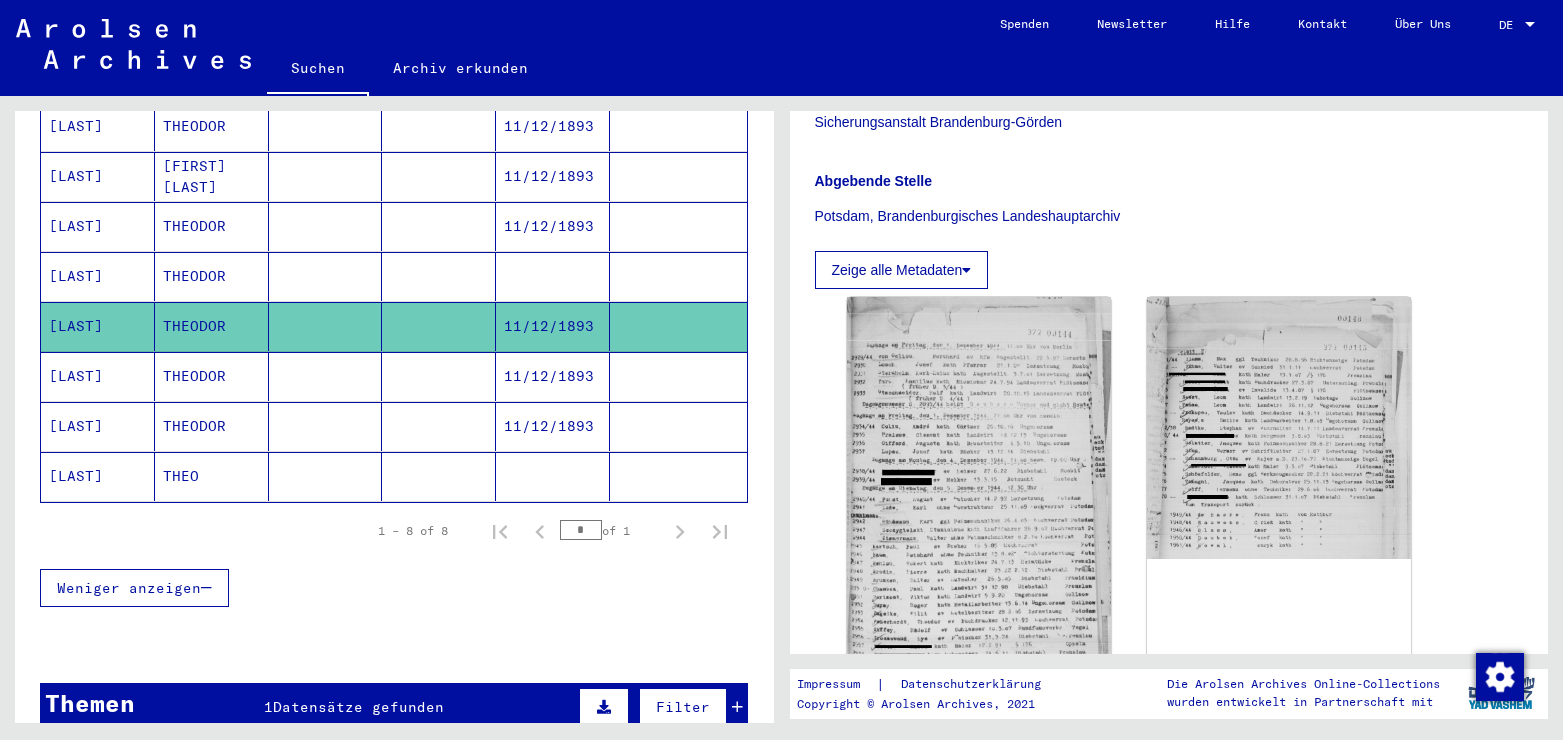 click on "THEODOR" at bounding box center [212, 426] 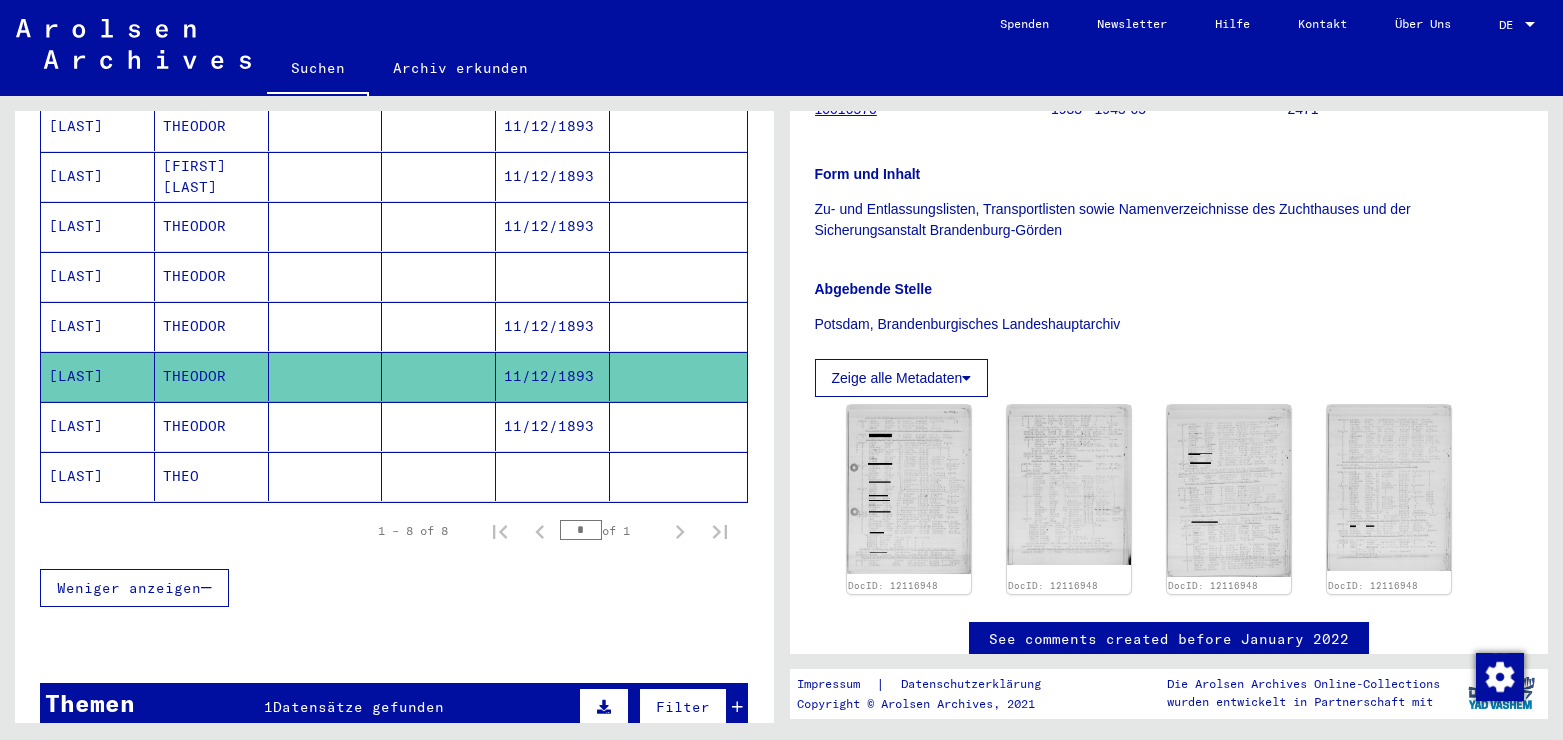scroll, scrollTop: 432, scrollLeft: 0, axis: vertical 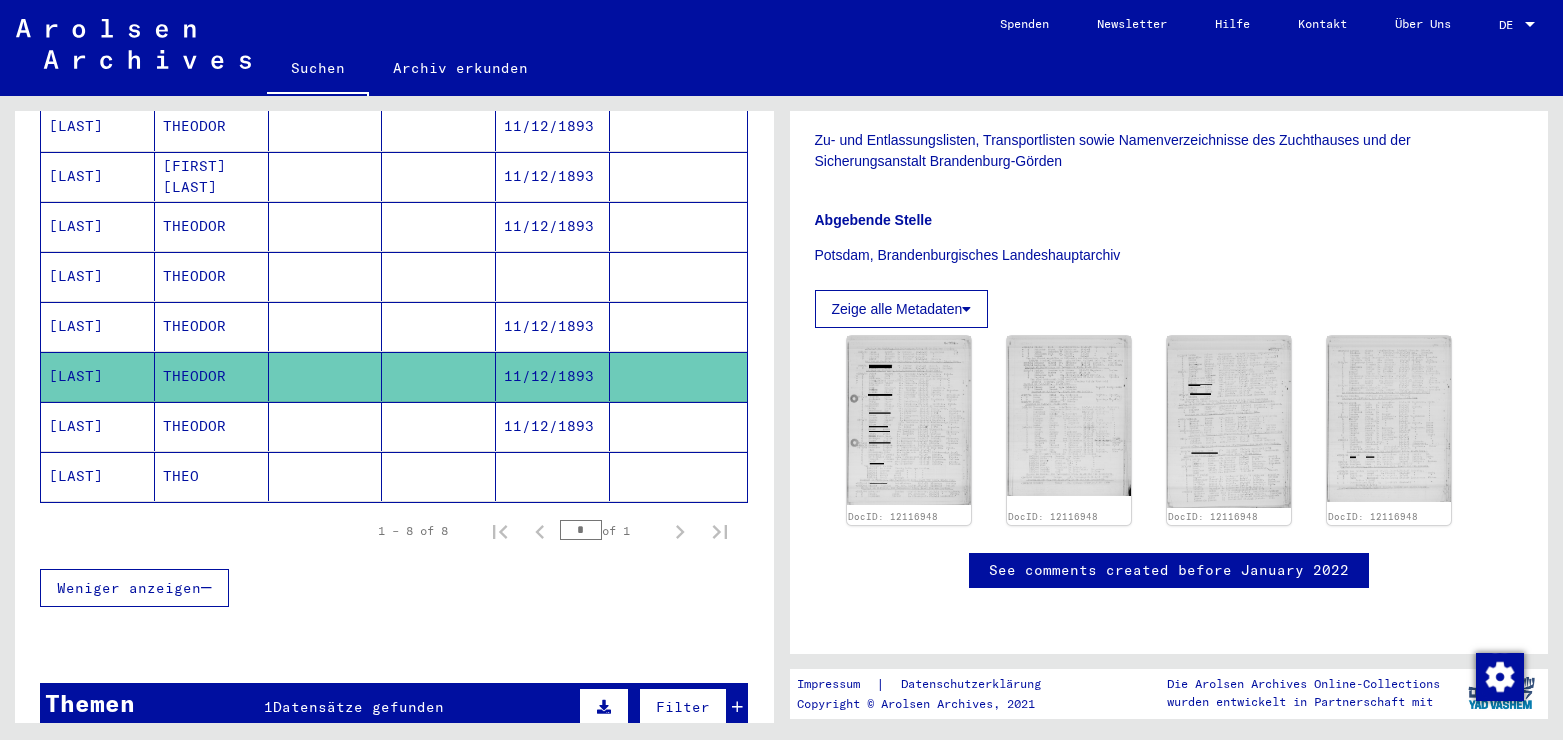 click on "11/12/1893" at bounding box center (553, 476) 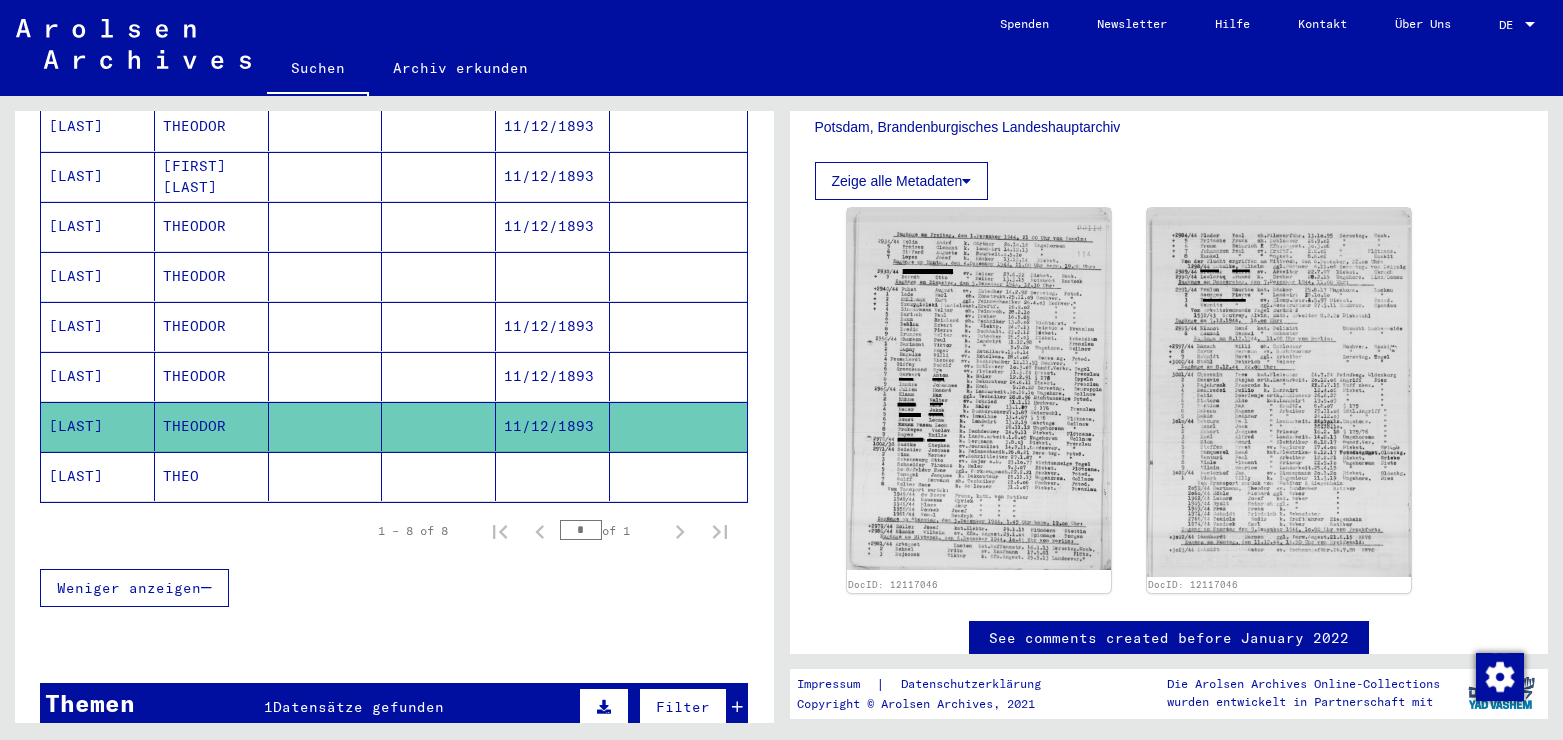 scroll, scrollTop: 540, scrollLeft: 0, axis: vertical 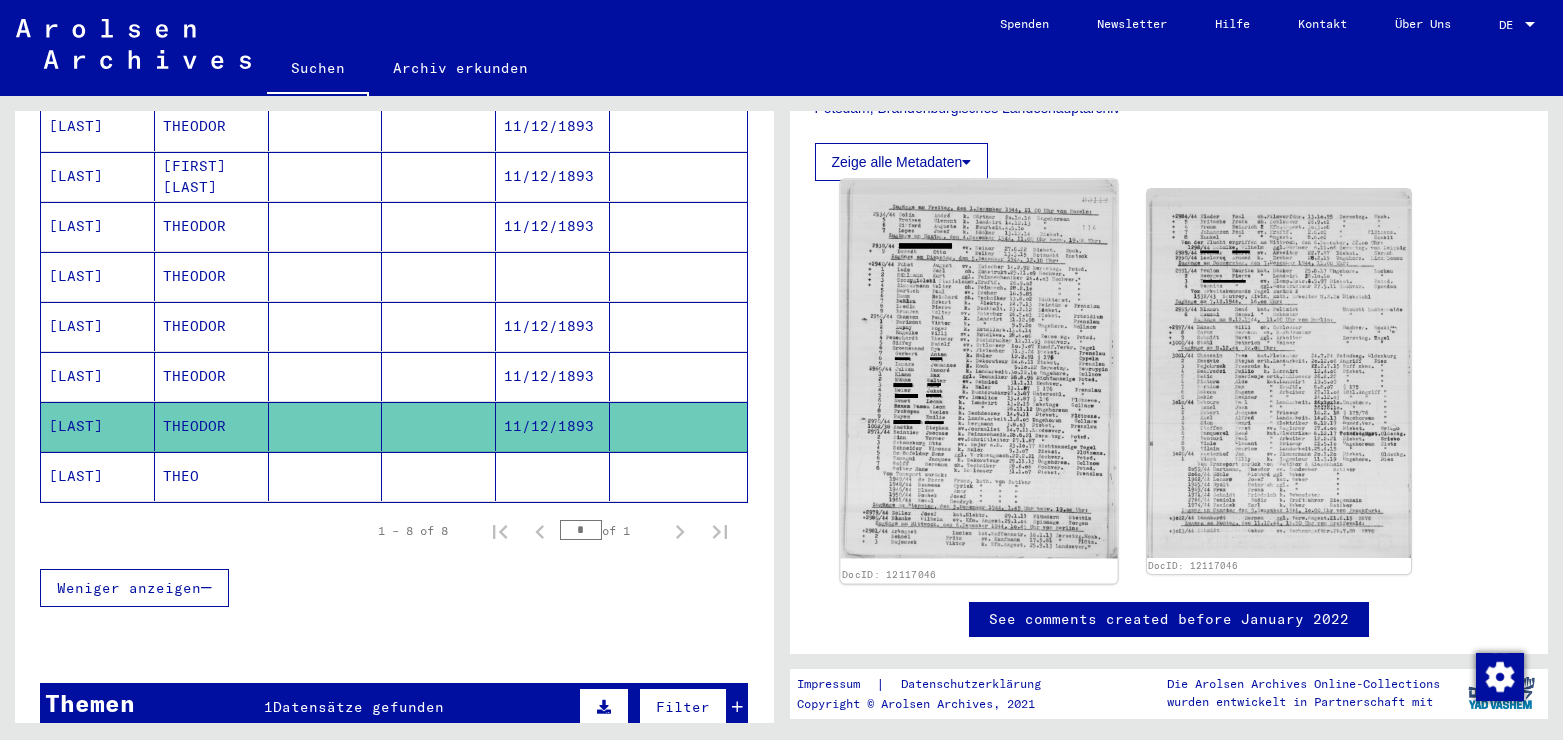 click 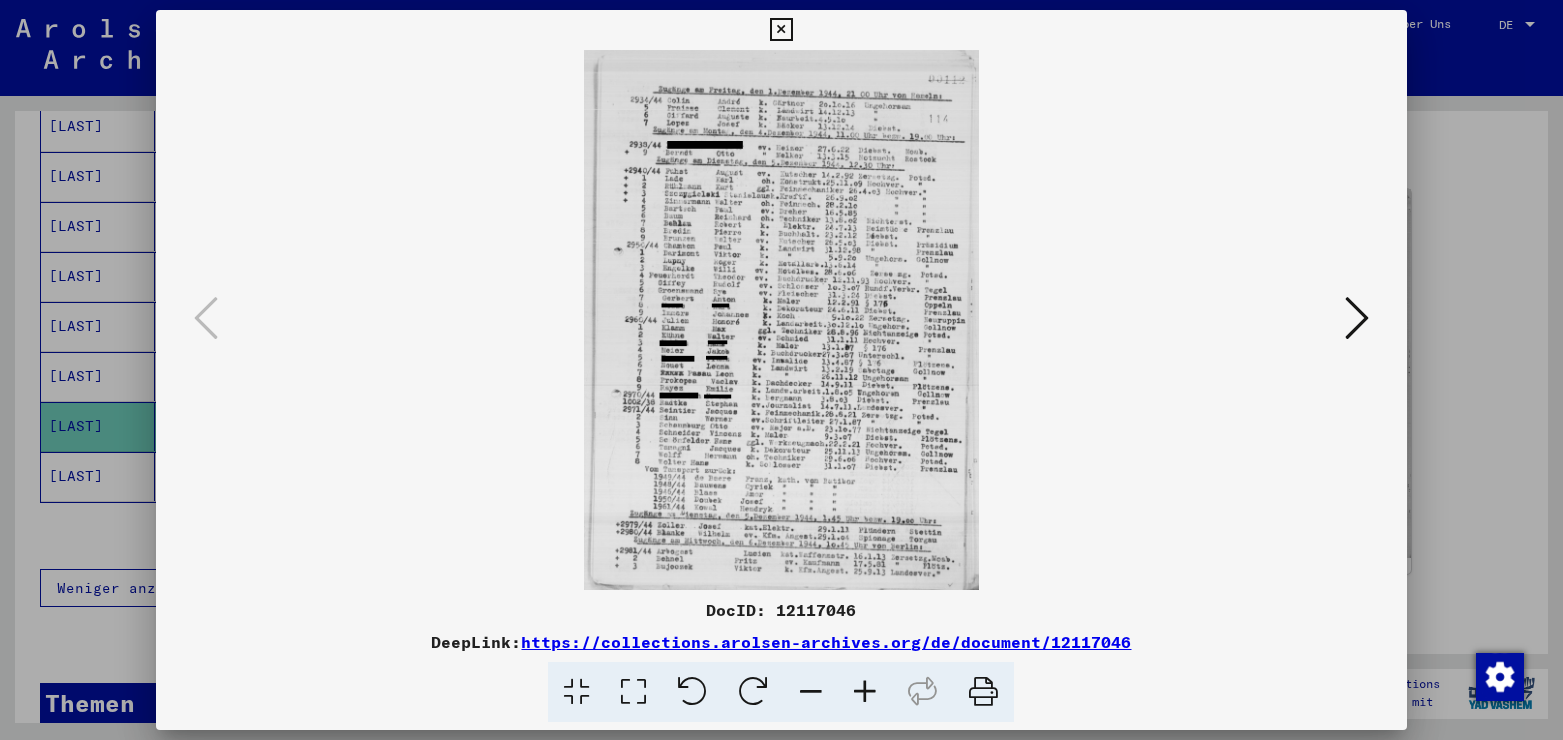 click at bounding box center [633, 692] 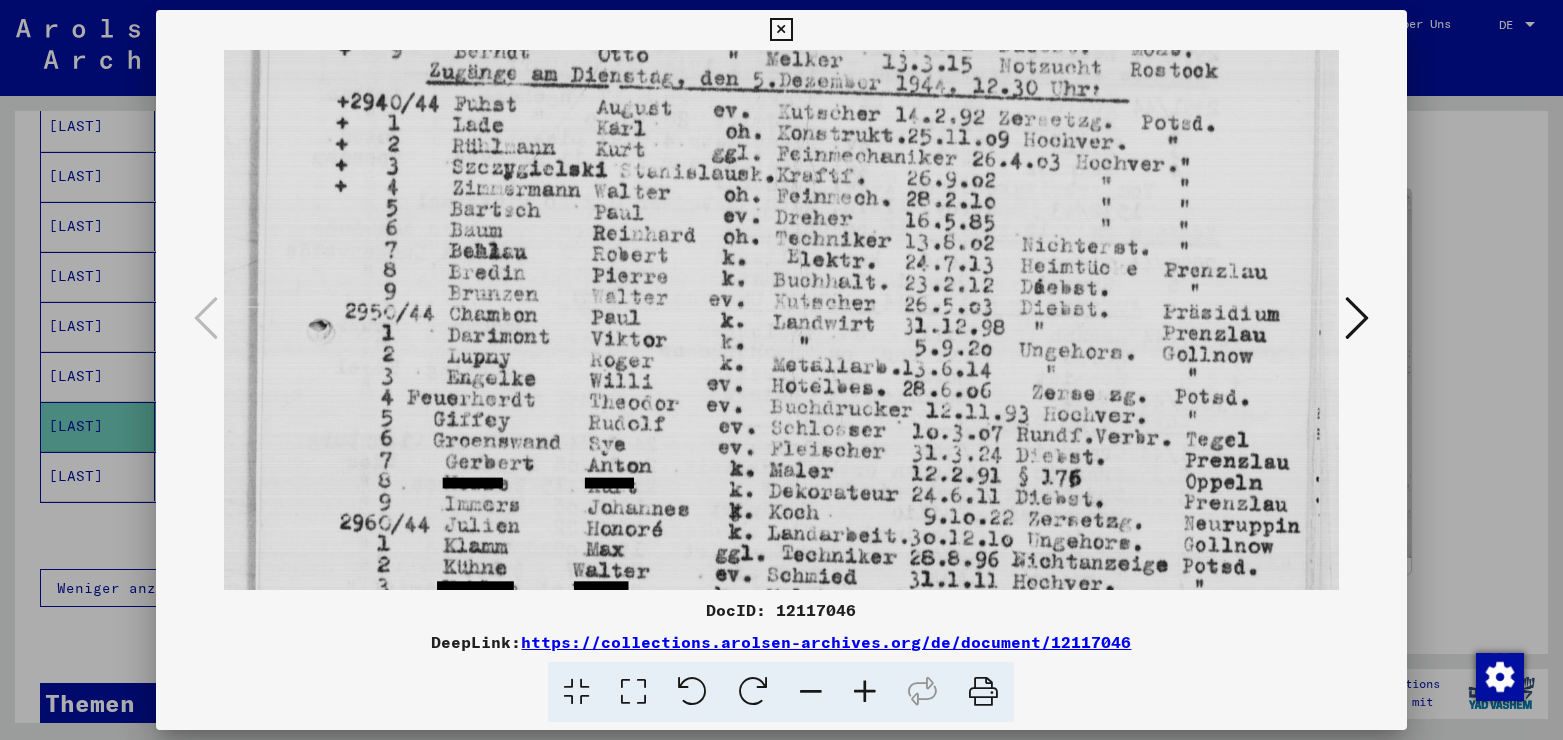scroll, scrollTop: 290, scrollLeft: 0, axis: vertical 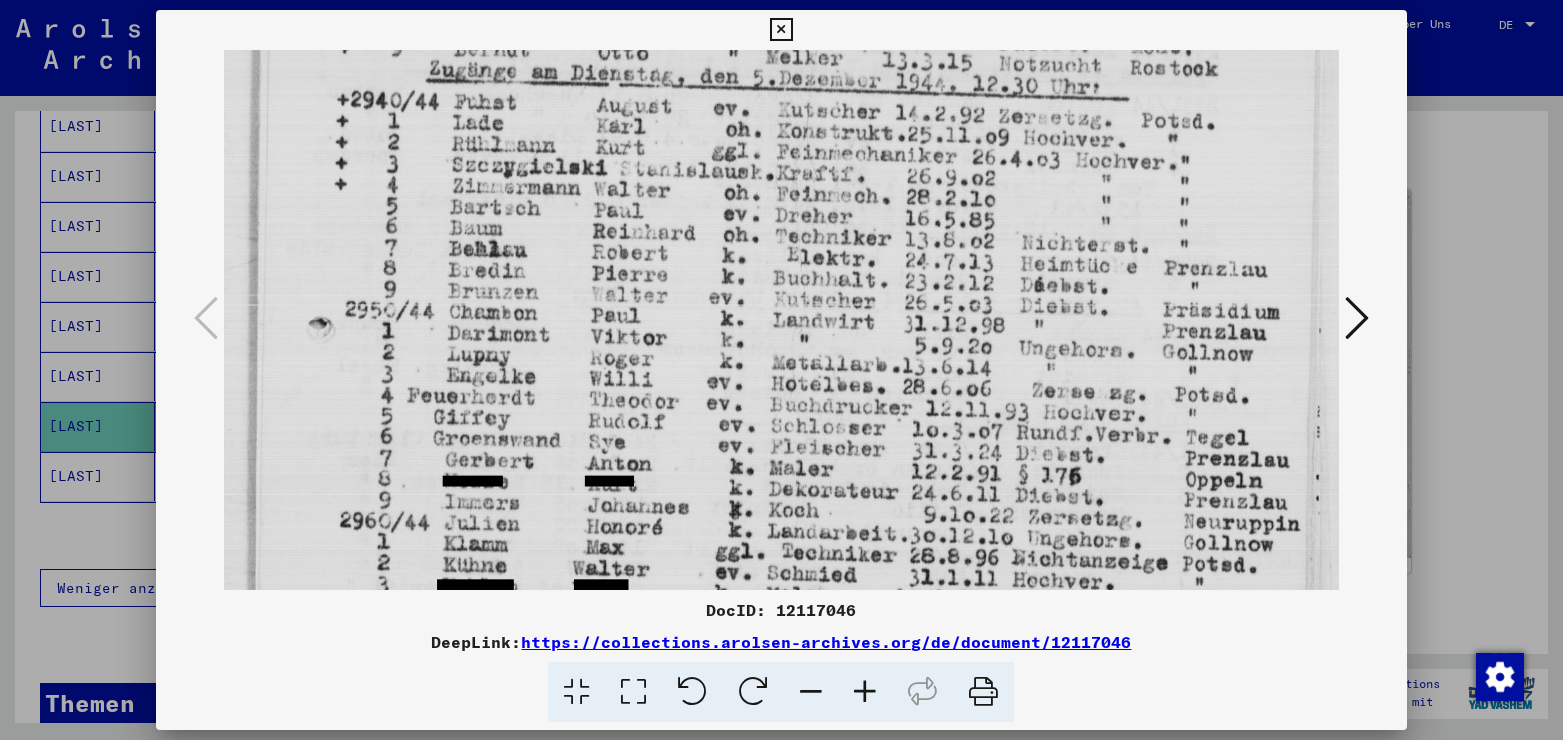 drag, startPoint x: 821, startPoint y: 535, endPoint x: 873, endPoint y: 245, distance: 294.62518 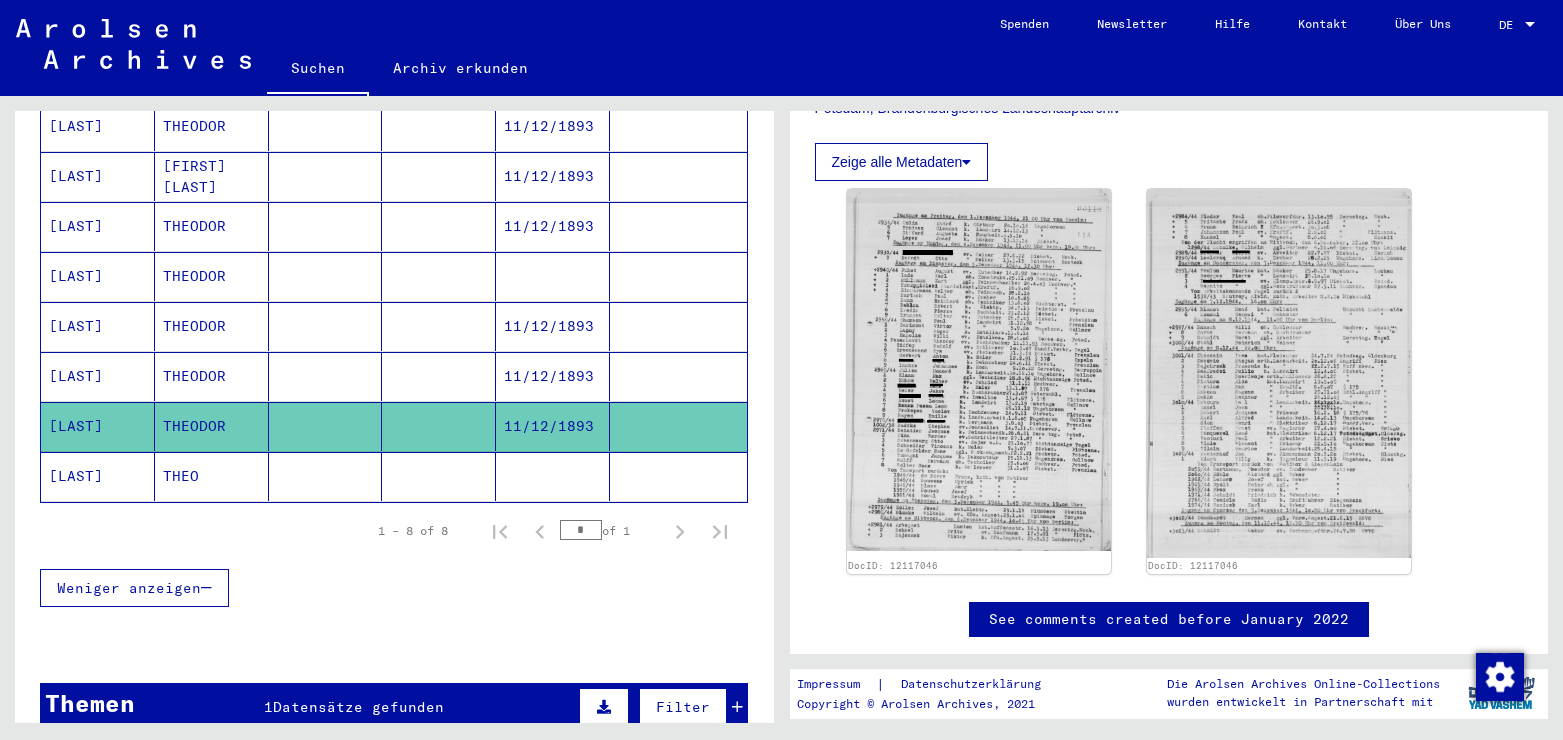 click on "THEO" 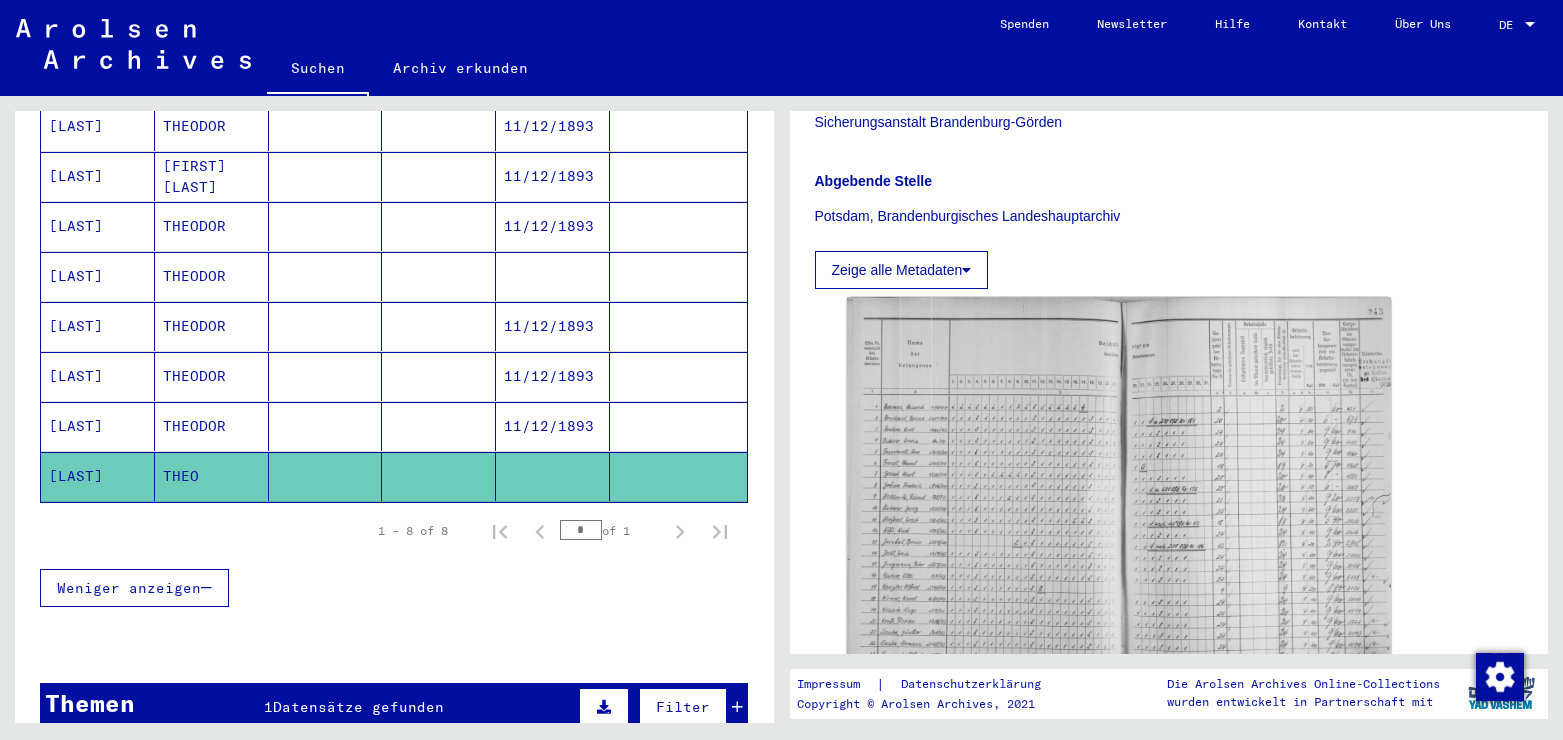 scroll, scrollTop: 648, scrollLeft: 0, axis: vertical 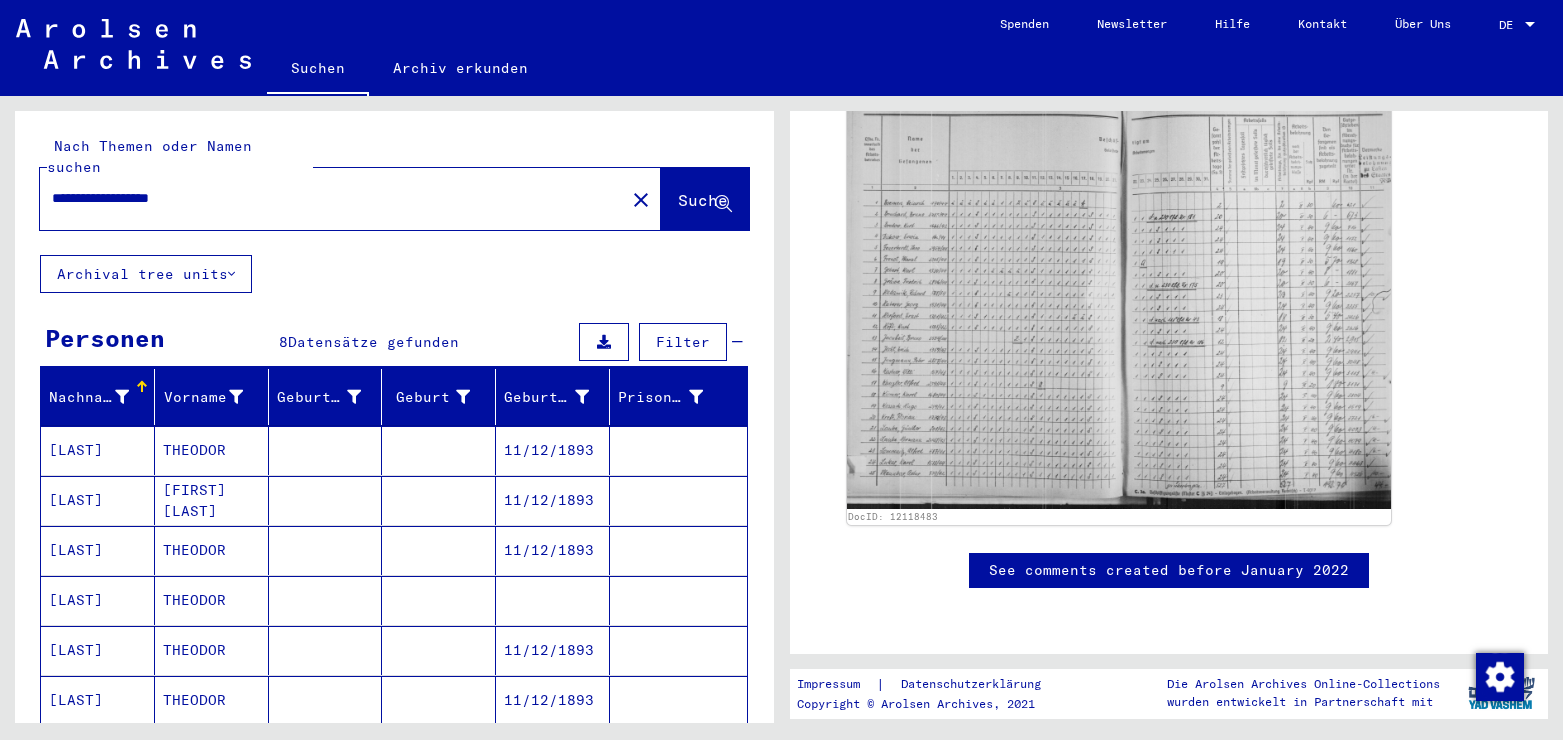 click on "11/12/1893" at bounding box center (553, 500) 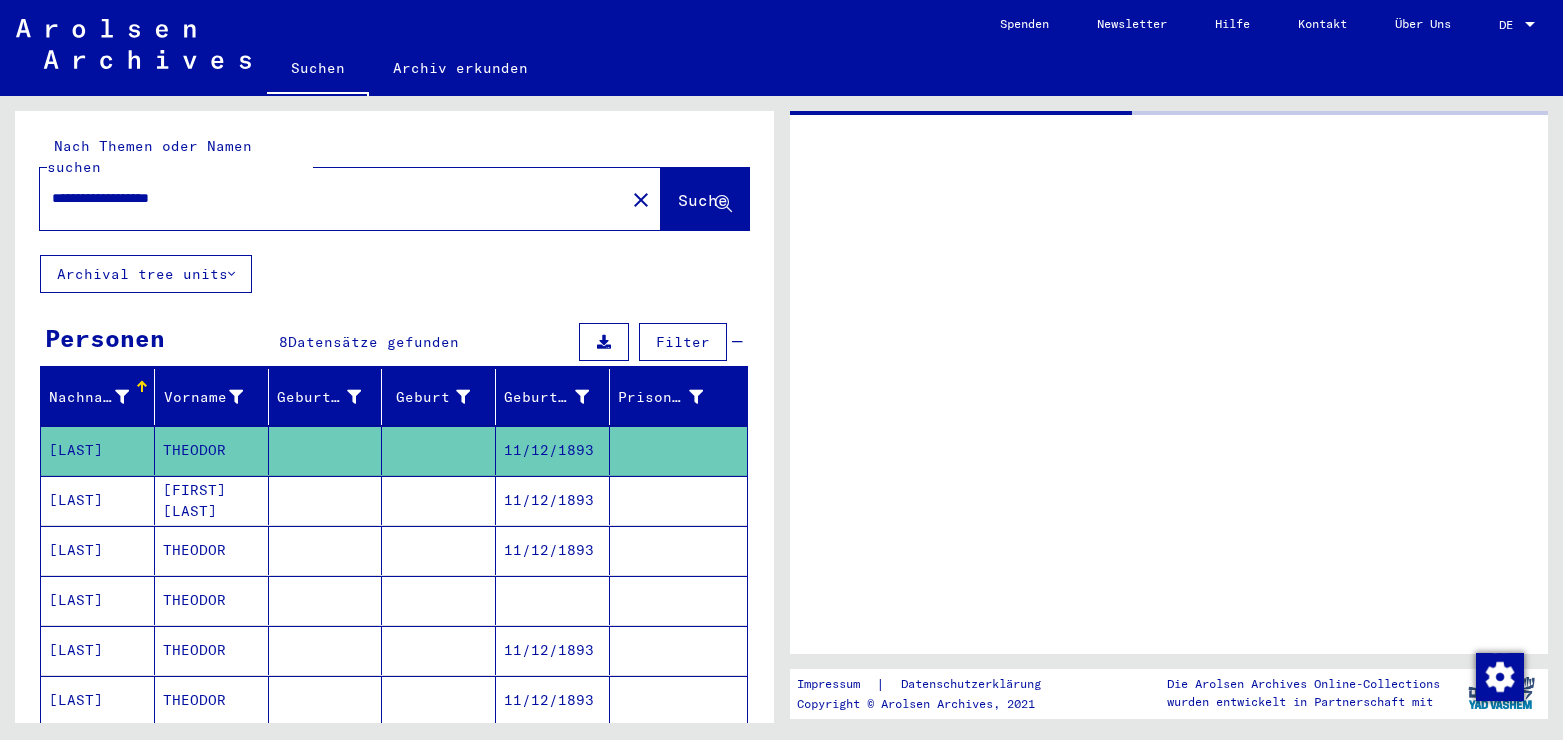 scroll, scrollTop: 0, scrollLeft: 0, axis: both 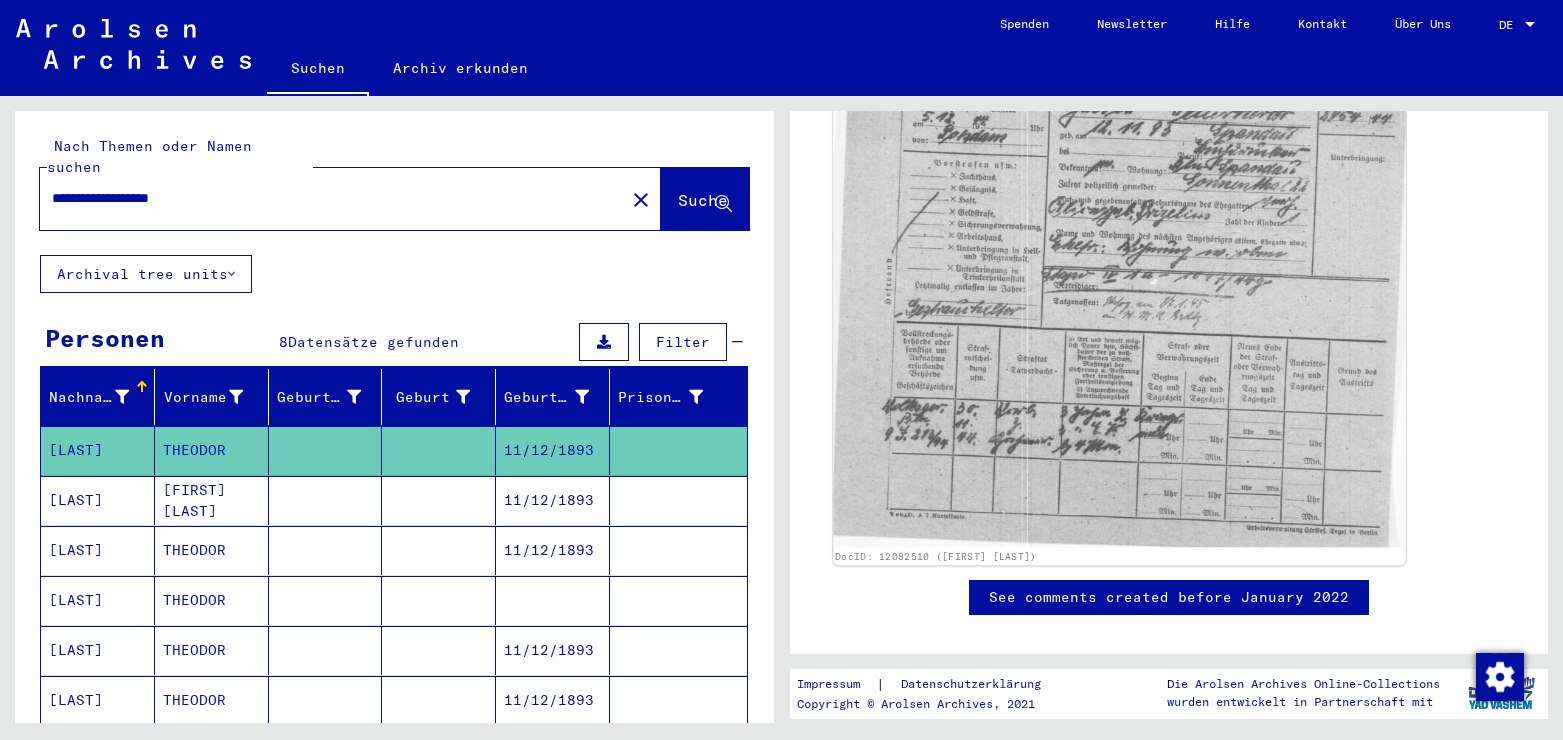 click 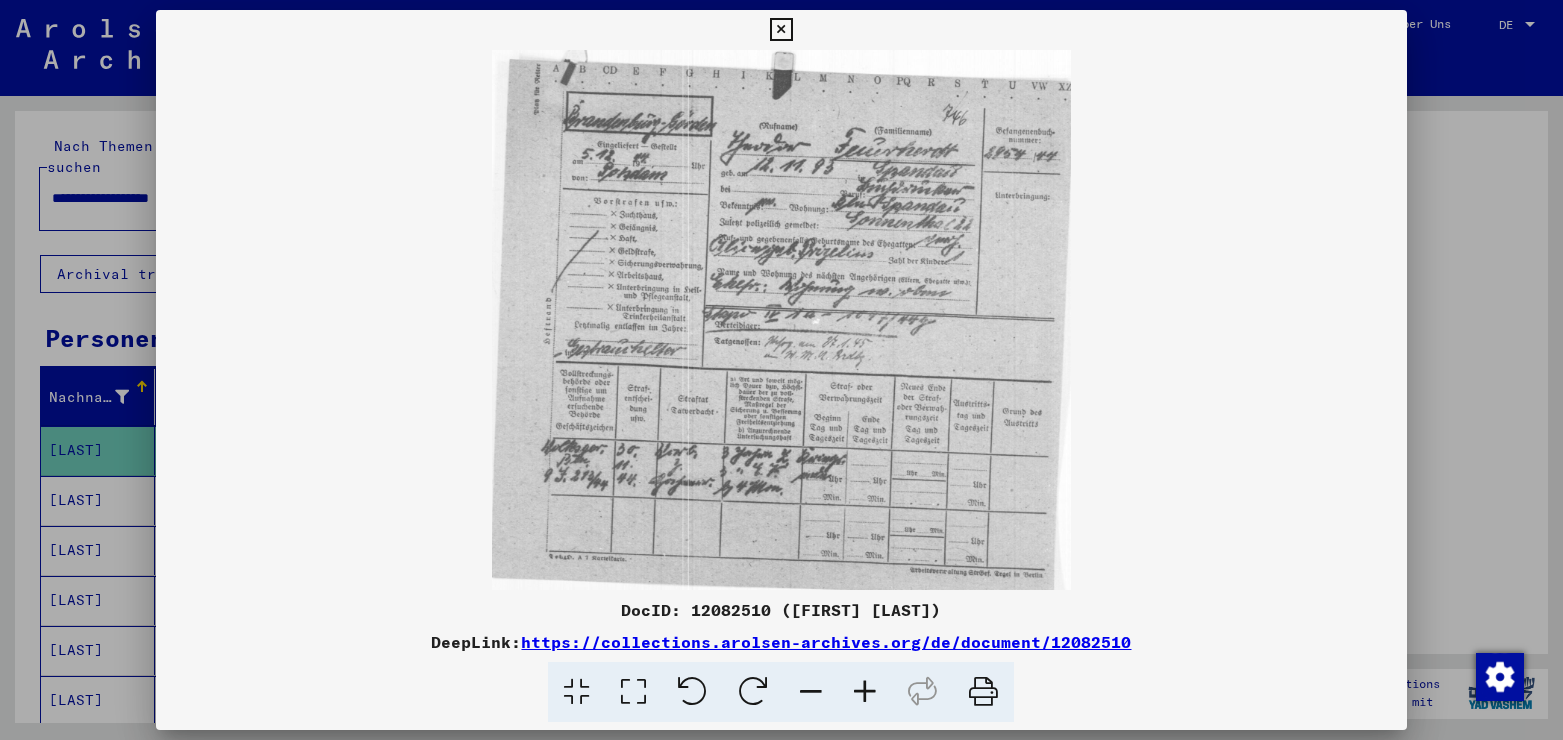 click at bounding box center [633, 692] 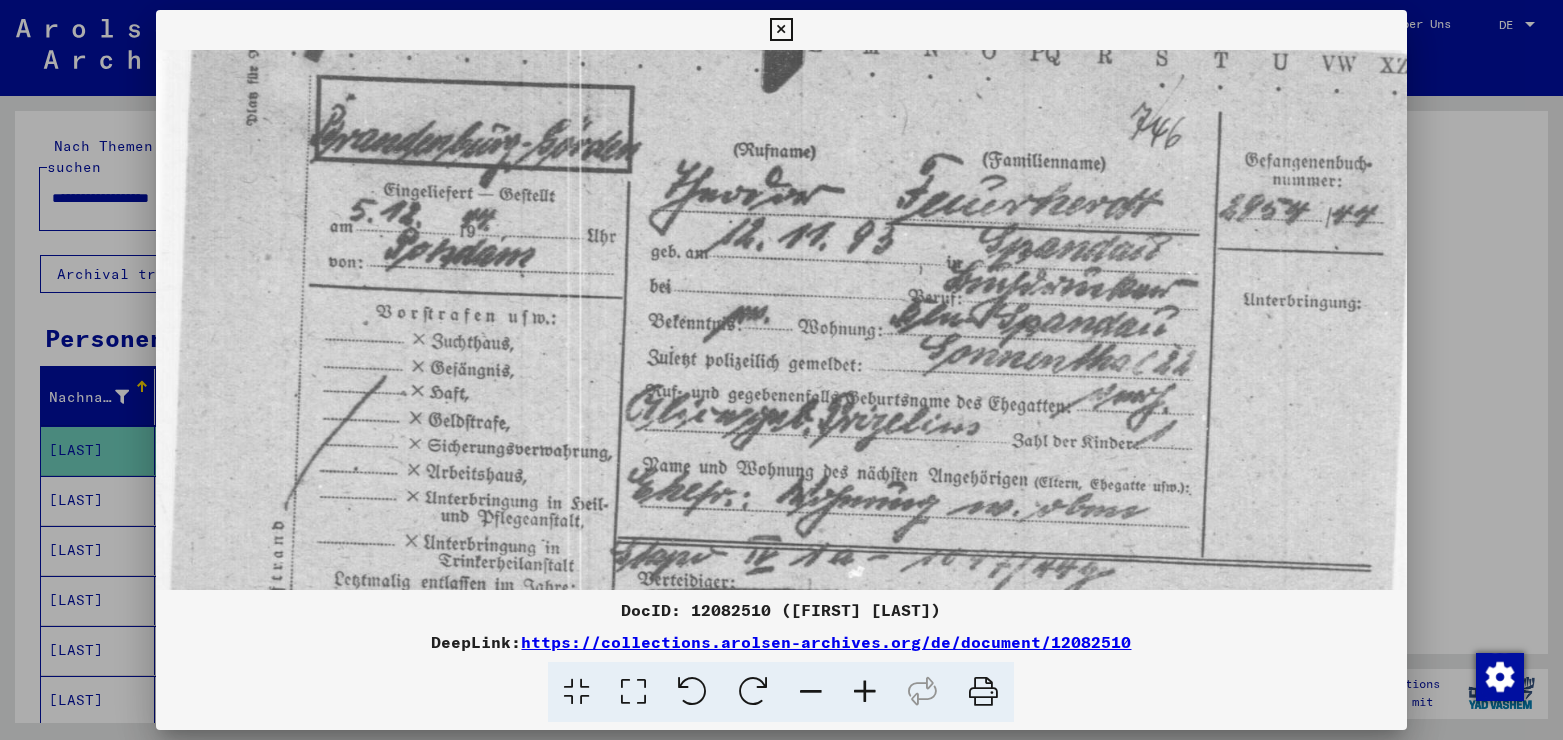 scroll, scrollTop: 341, scrollLeft: 0, axis: vertical 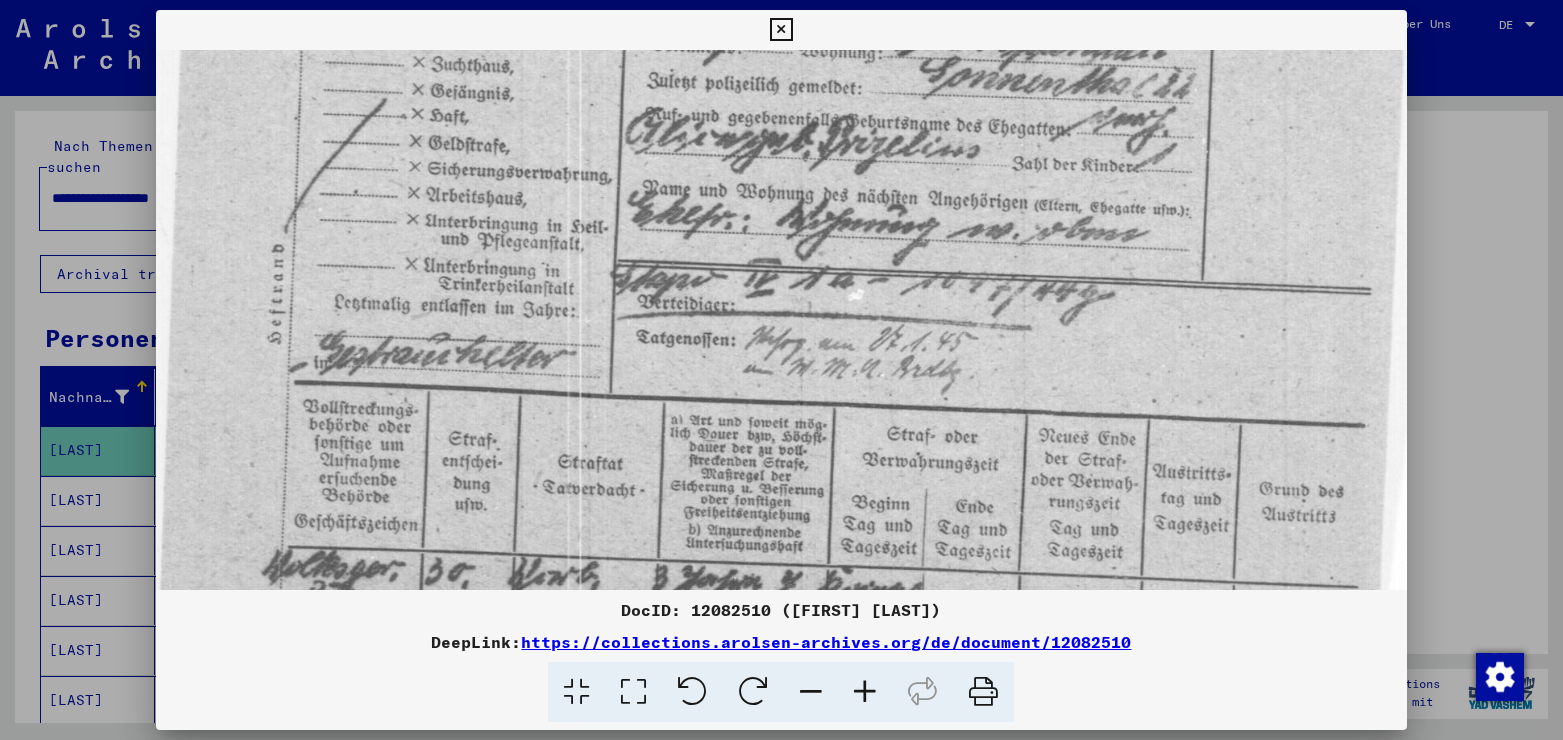 drag, startPoint x: 724, startPoint y: 521, endPoint x: 624, endPoint y: 183, distance: 352.48264 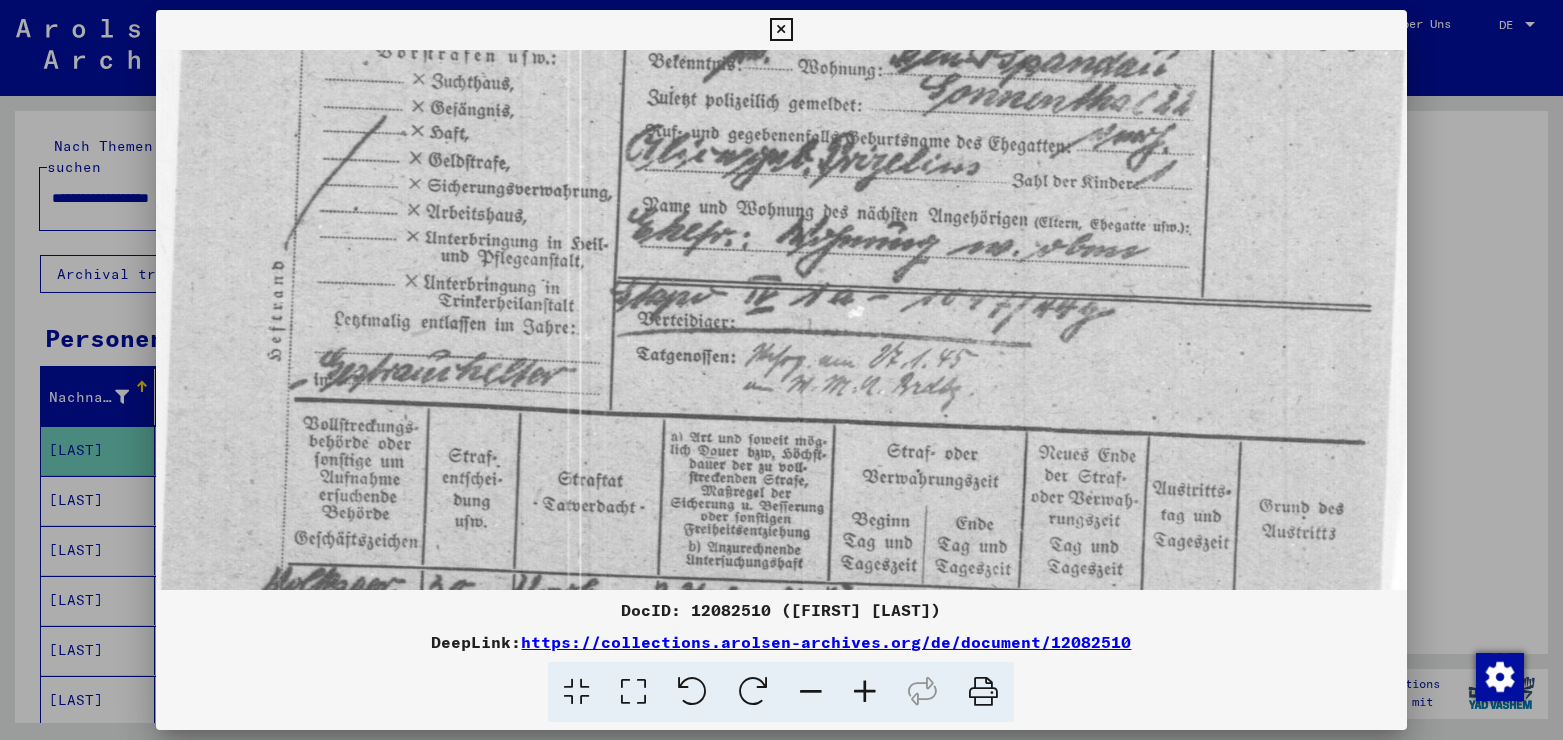 scroll, scrollTop: 323, scrollLeft: 0, axis: vertical 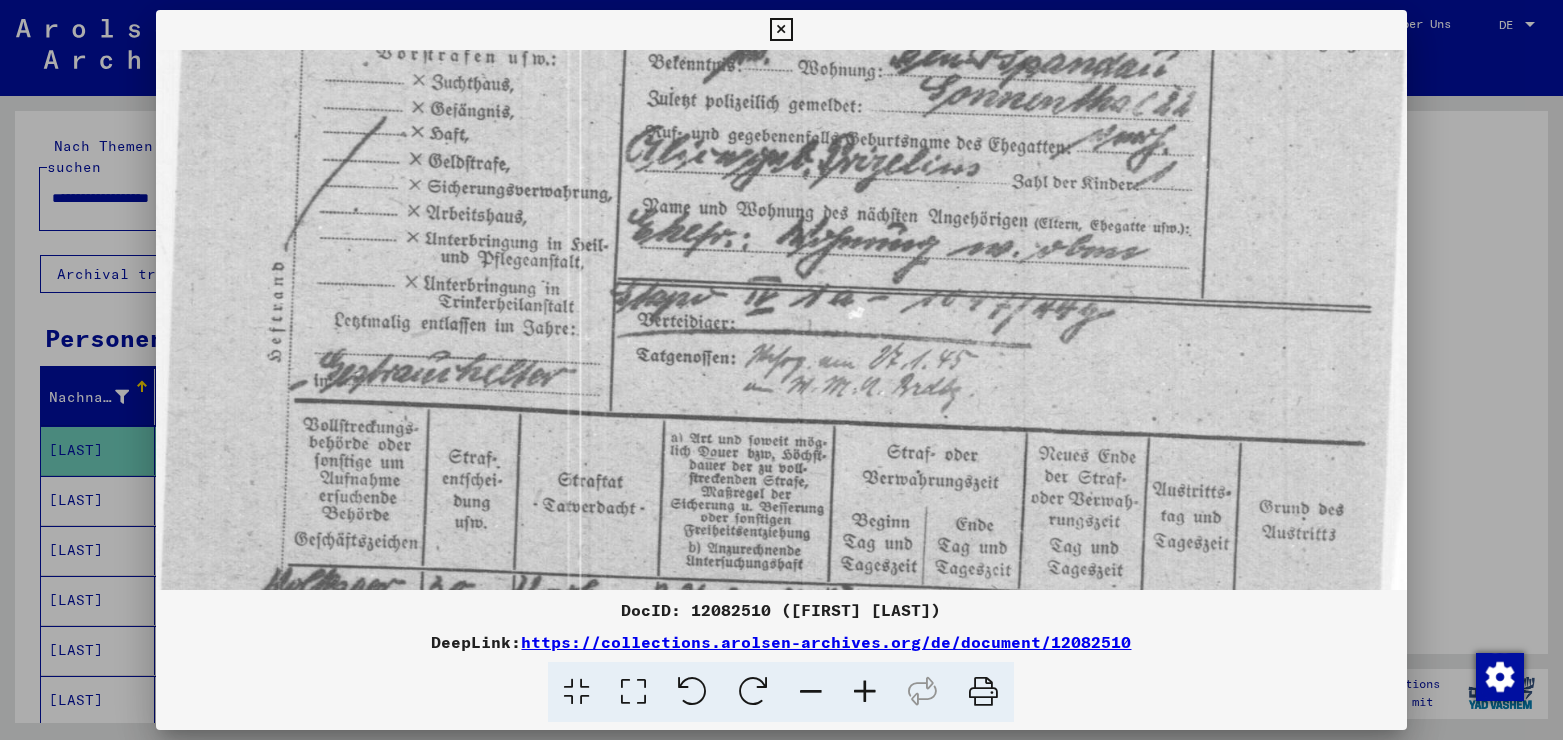 drag, startPoint x: 758, startPoint y: 408, endPoint x: 812, endPoint y: 426, distance: 56.920998 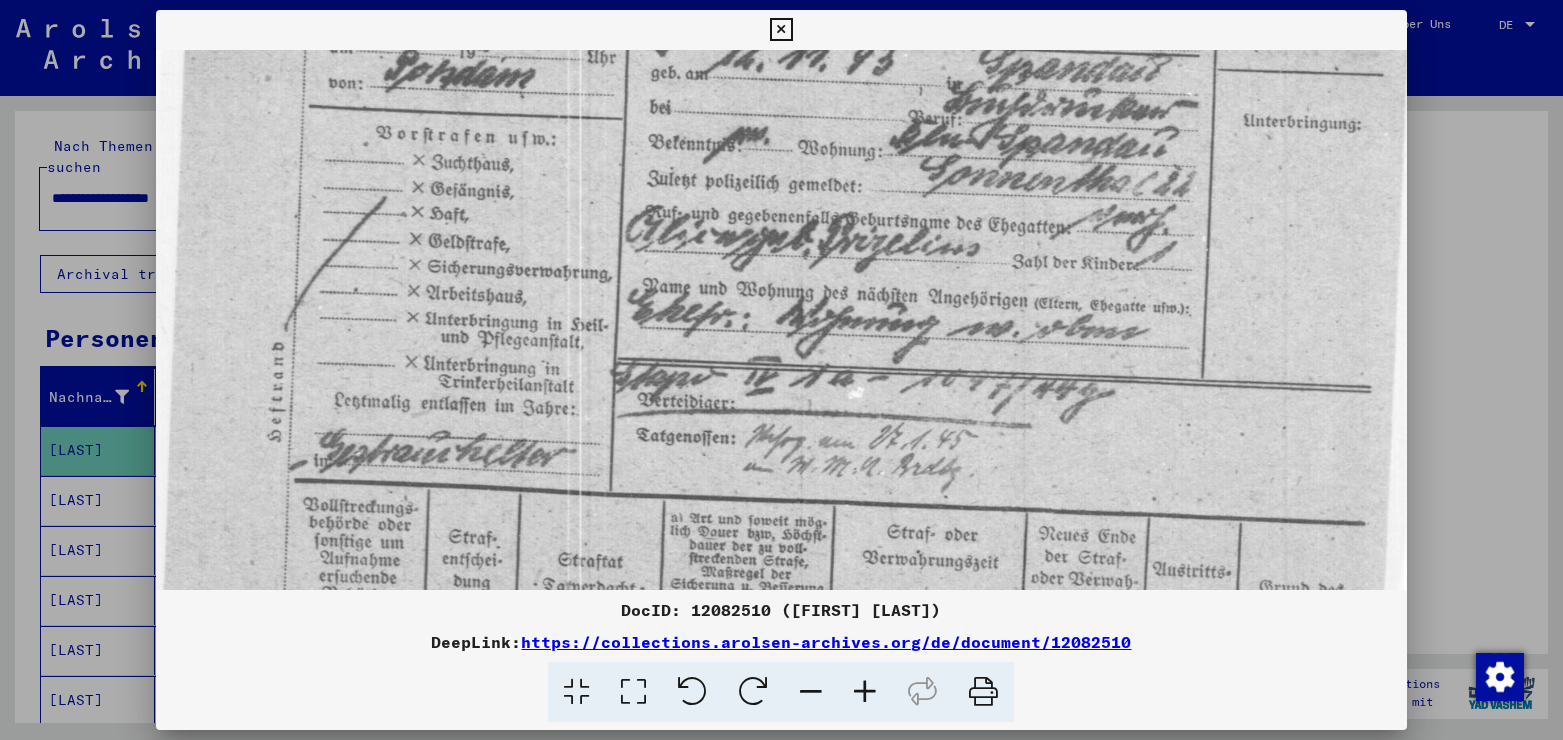 scroll, scrollTop: 231, scrollLeft: 0, axis: vertical 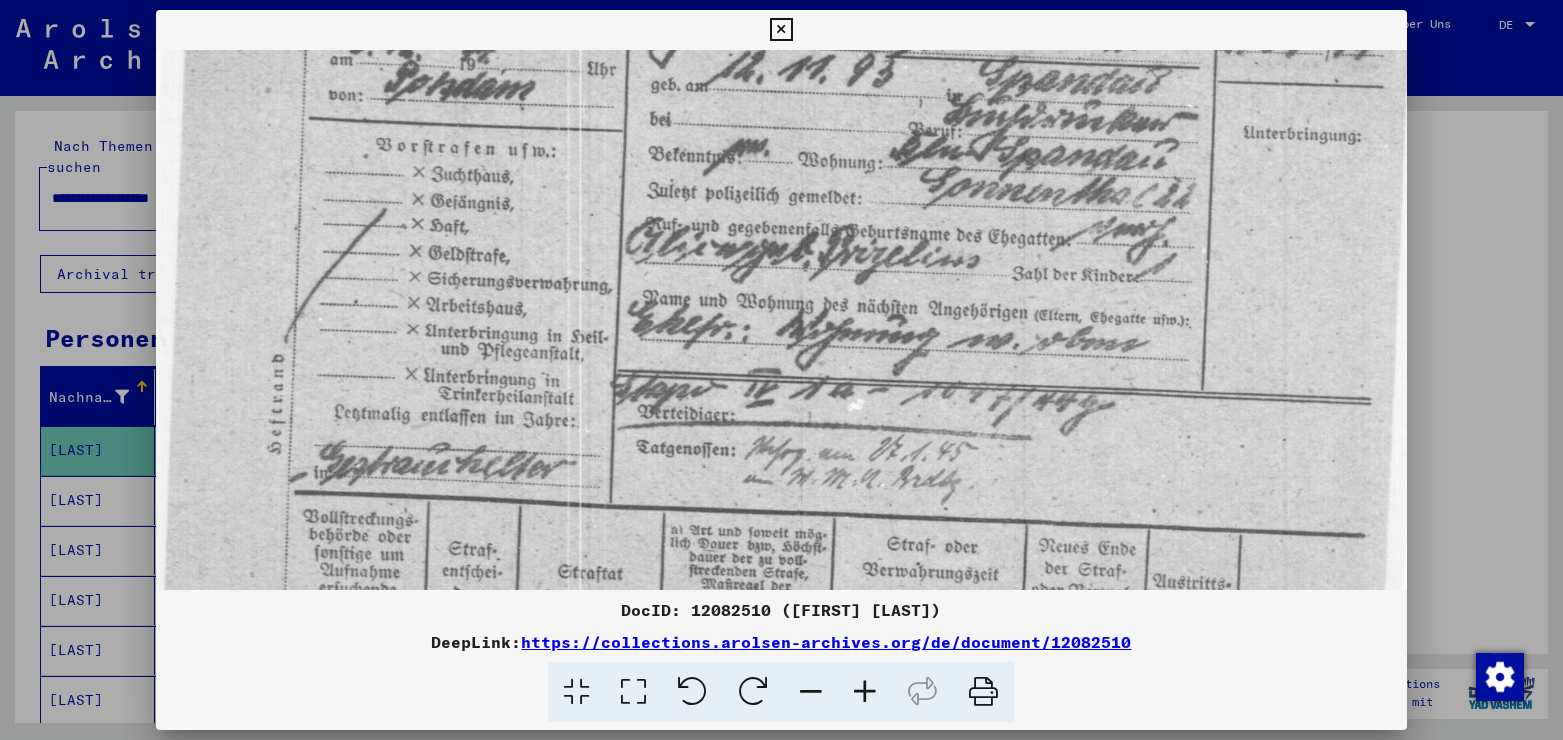 drag, startPoint x: 853, startPoint y: 421, endPoint x: 853, endPoint y: 513, distance: 92 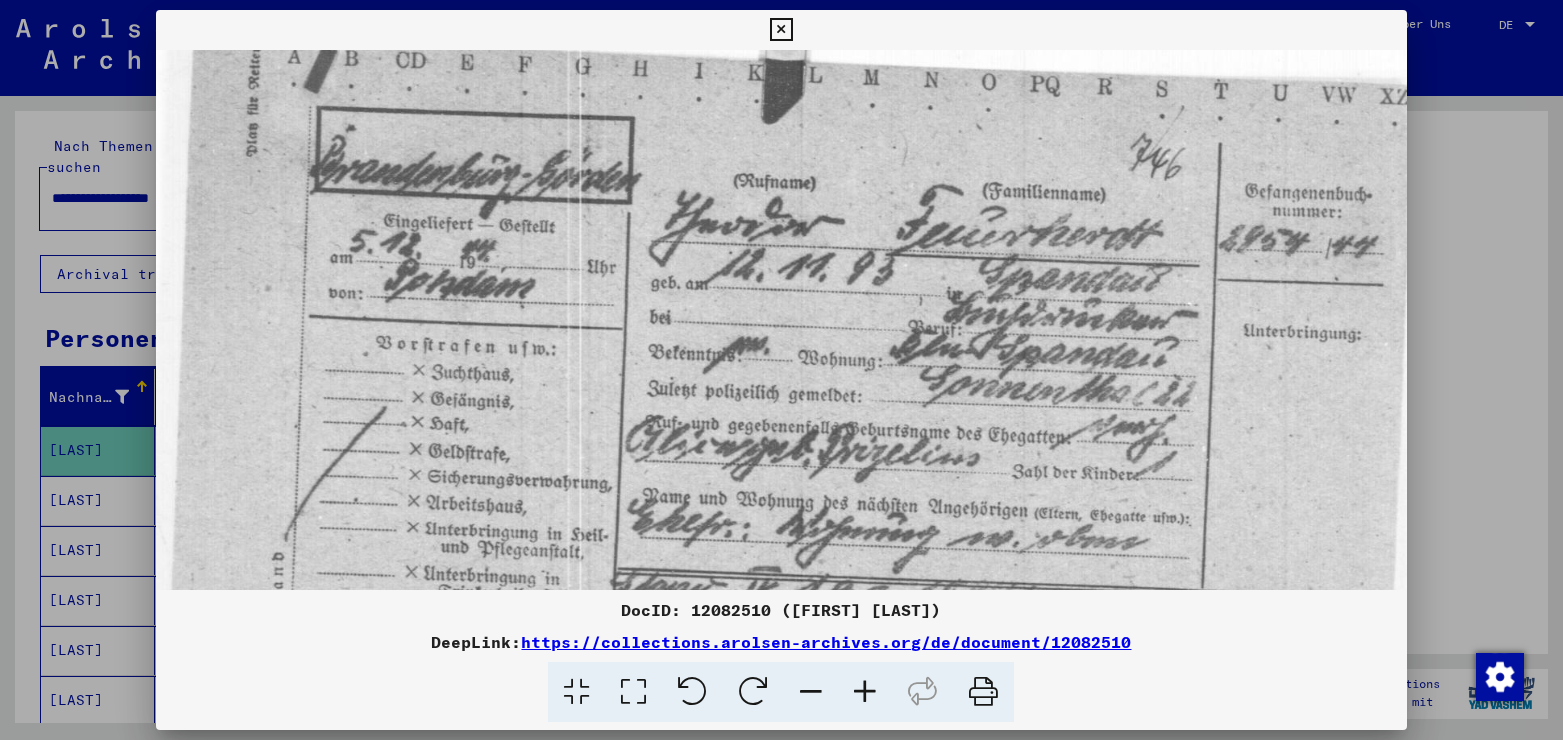 scroll, scrollTop: 0, scrollLeft: 0, axis: both 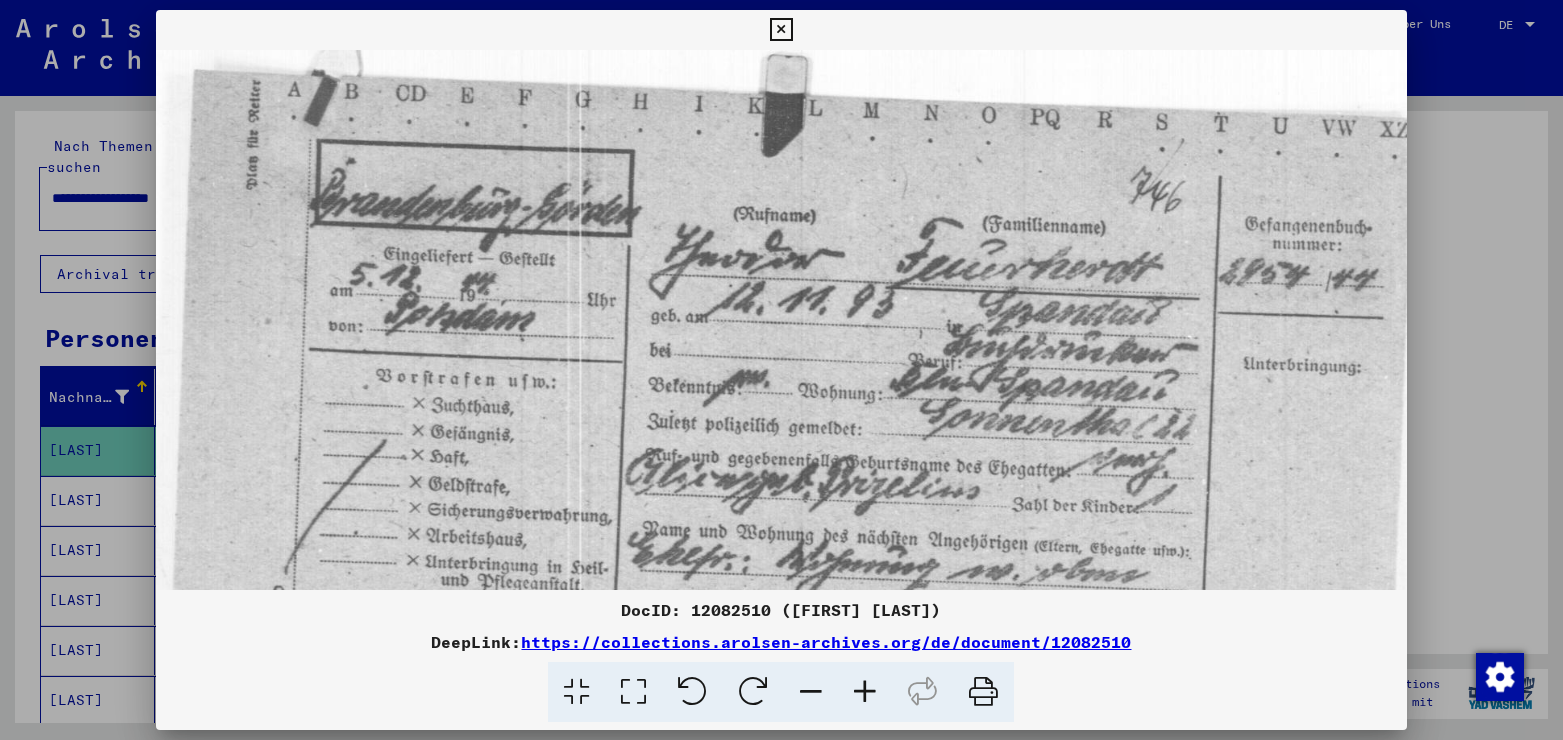 drag, startPoint x: 693, startPoint y: 215, endPoint x: 654, endPoint y: 500, distance: 287.65604 